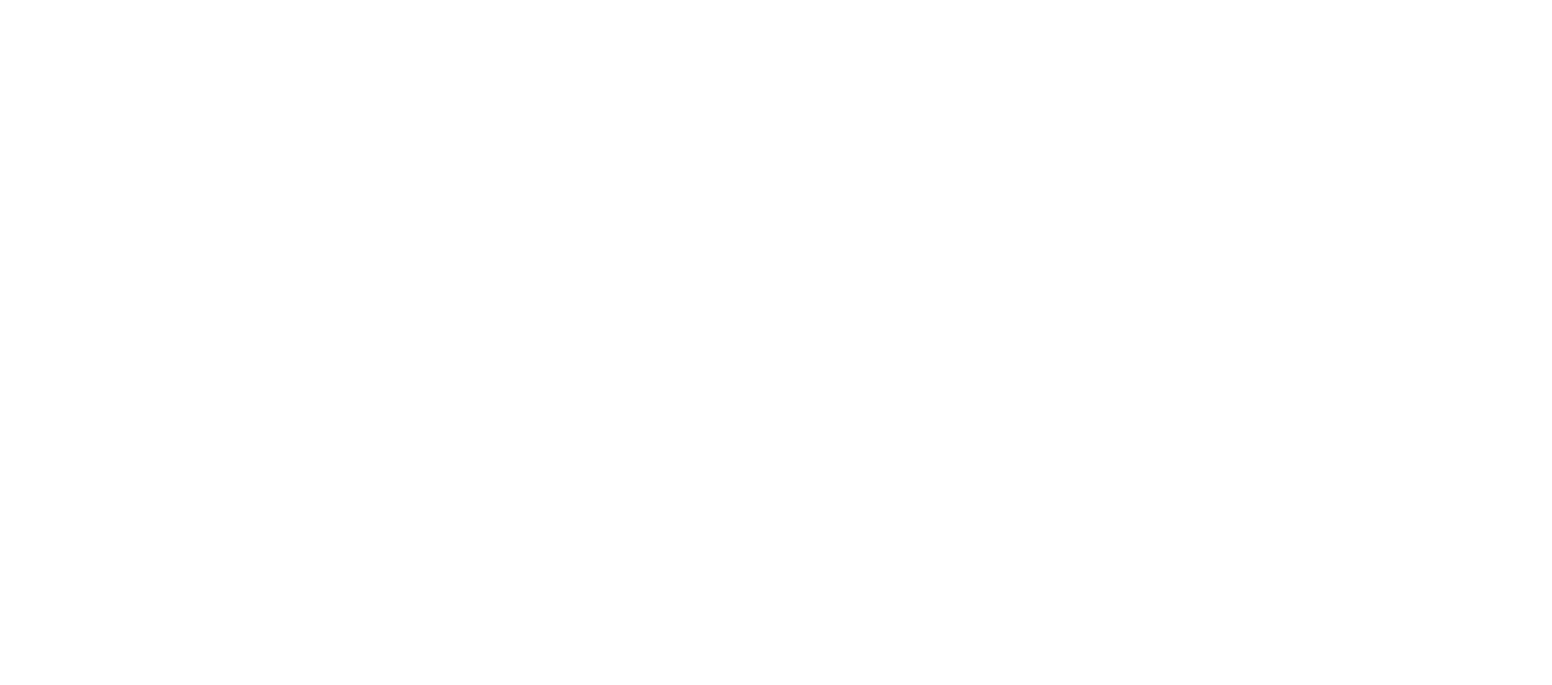 scroll, scrollTop: 0, scrollLeft: 0, axis: both 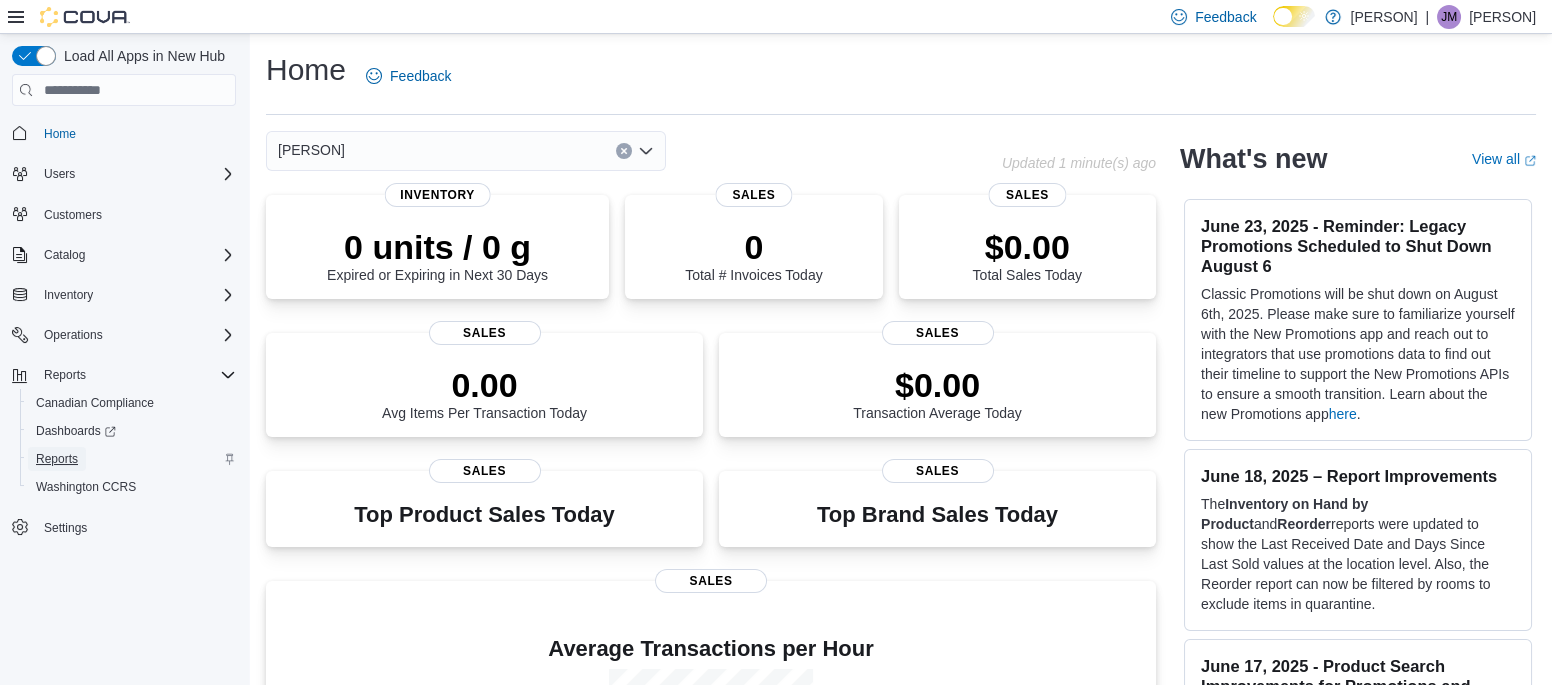 click on "Reports" at bounding box center [57, 459] 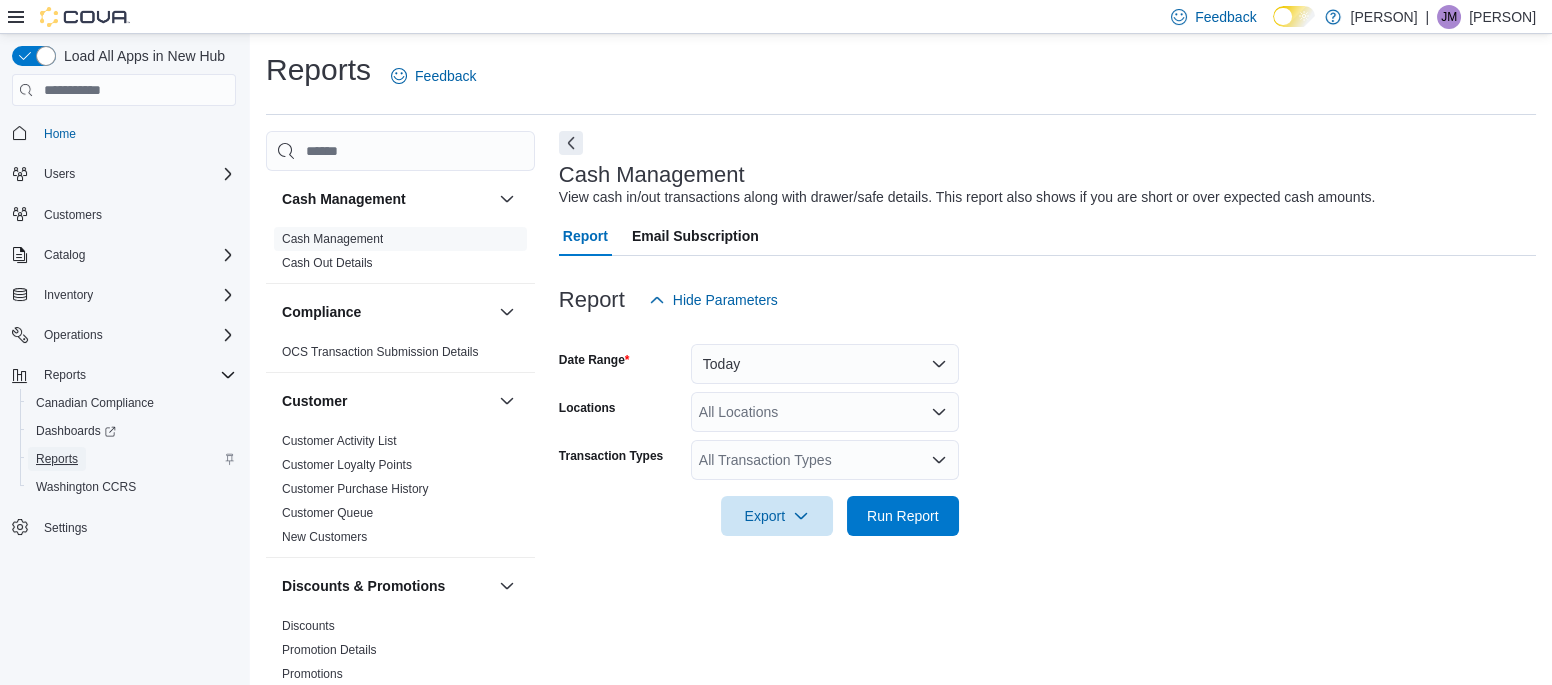 scroll, scrollTop: 16, scrollLeft: 0, axis: vertical 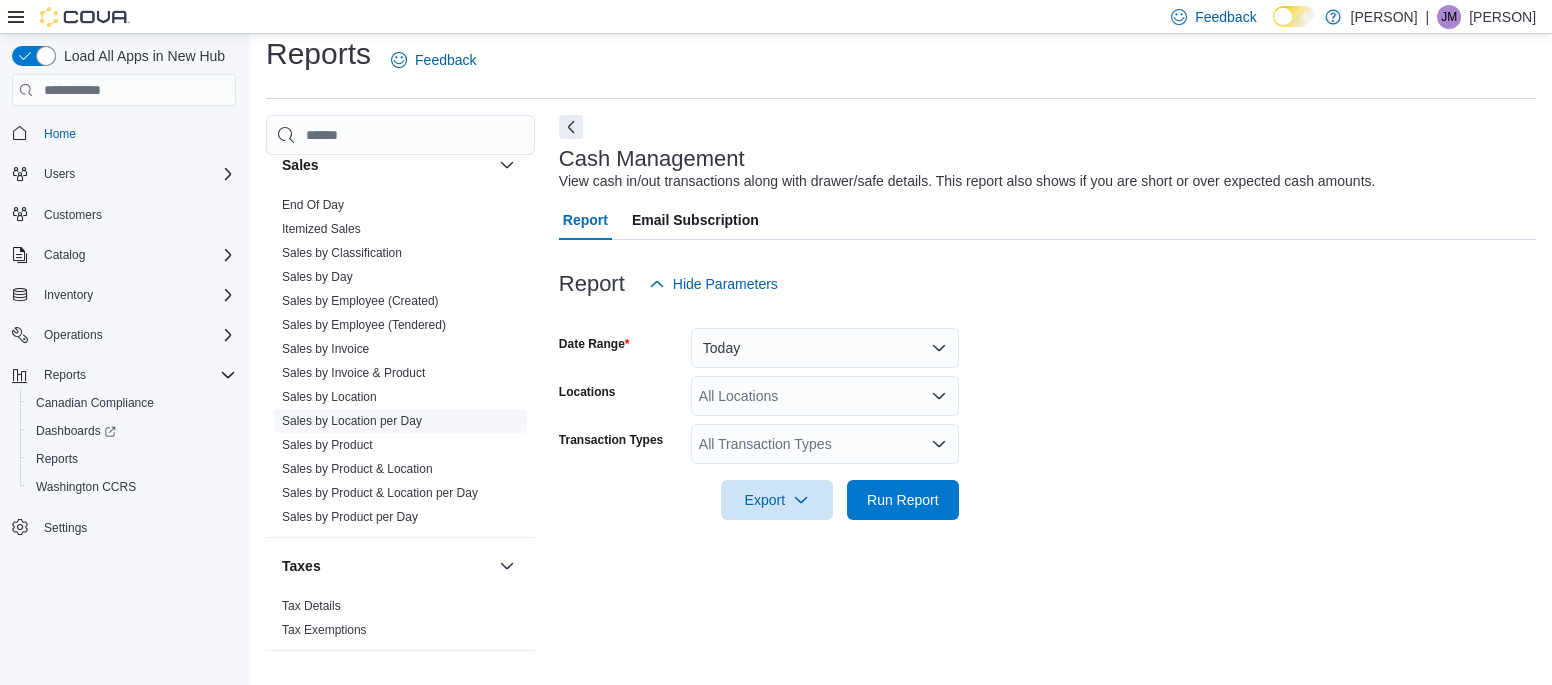 click on "Sales by Location per Day" at bounding box center [352, 421] 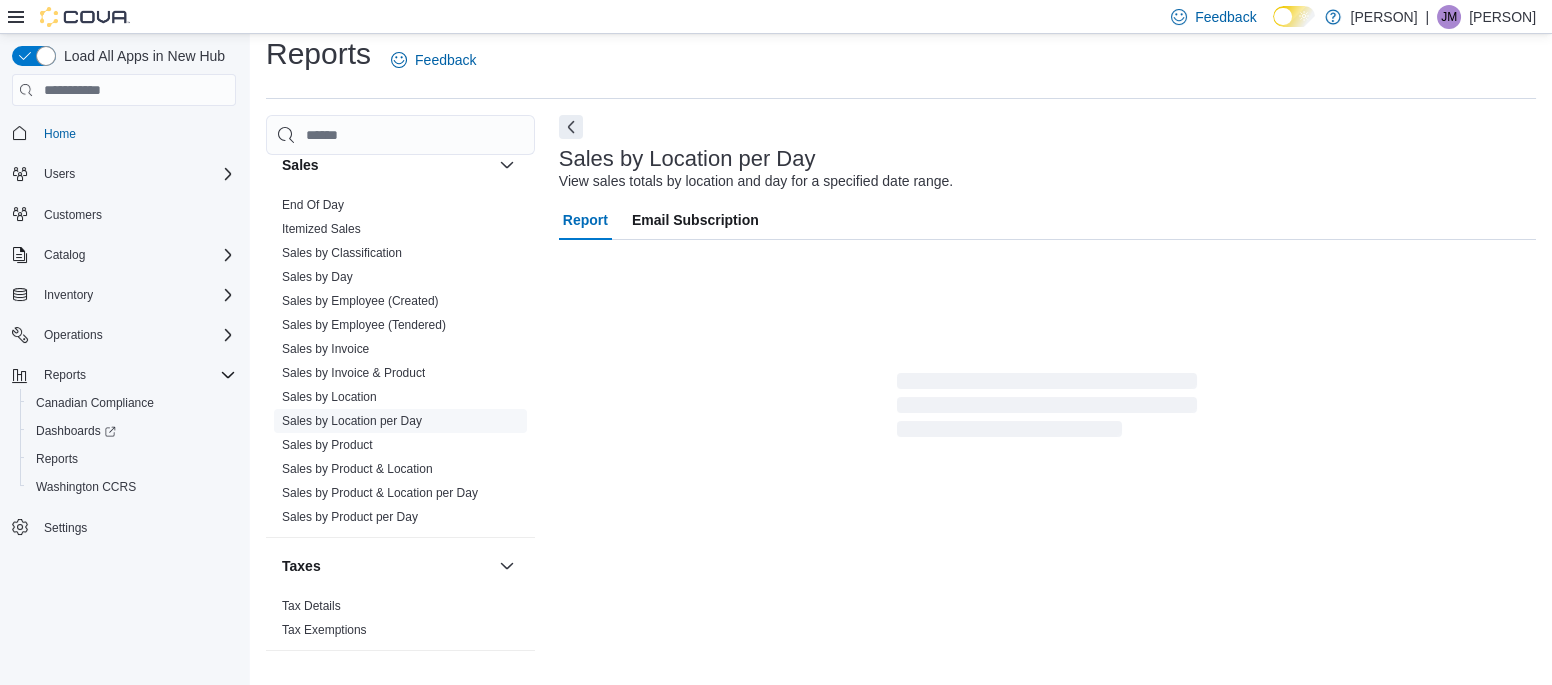 scroll, scrollTop: 46, scrollLeft: 0, axis: vertical 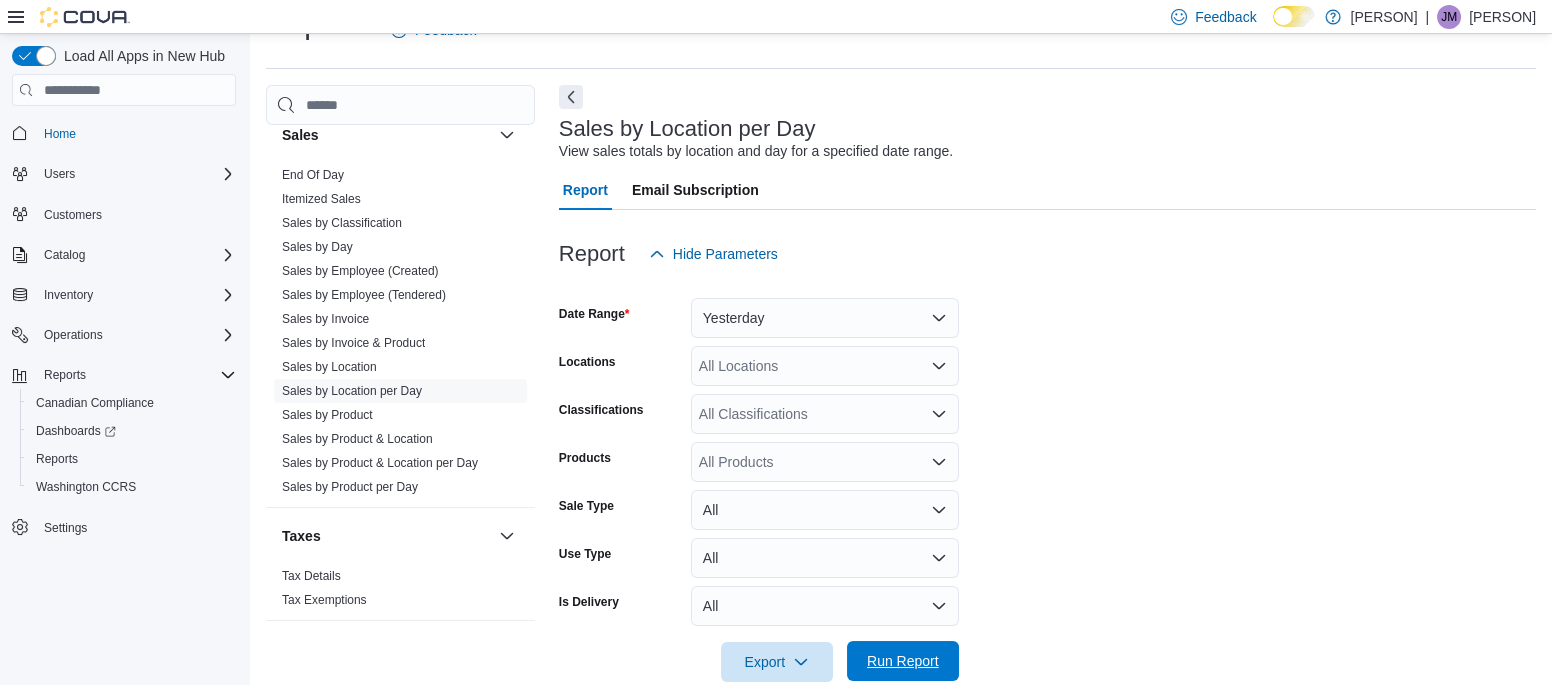 click on "Run Report" at bounding box center (903, 661) 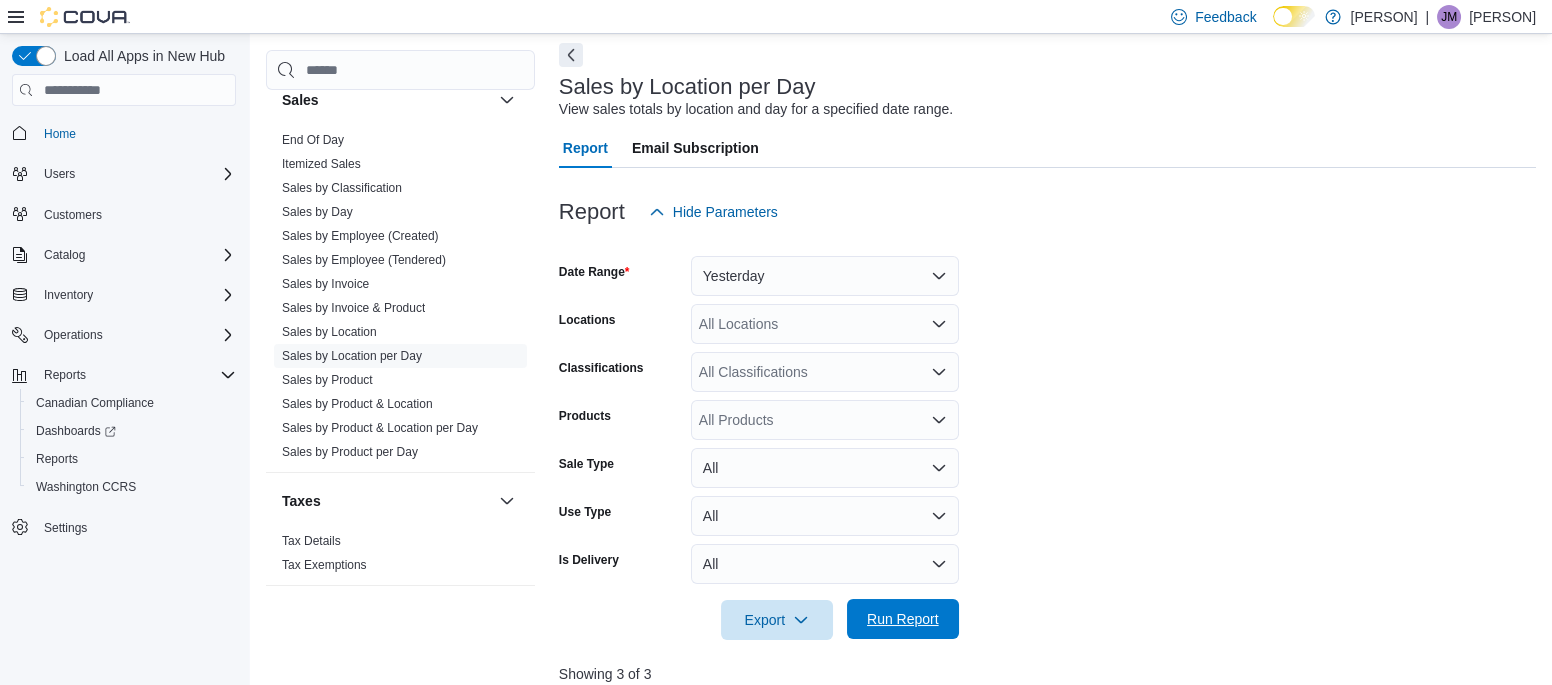 scroll, scrollTop: 87, scrollLeft: 0, axis: vertical 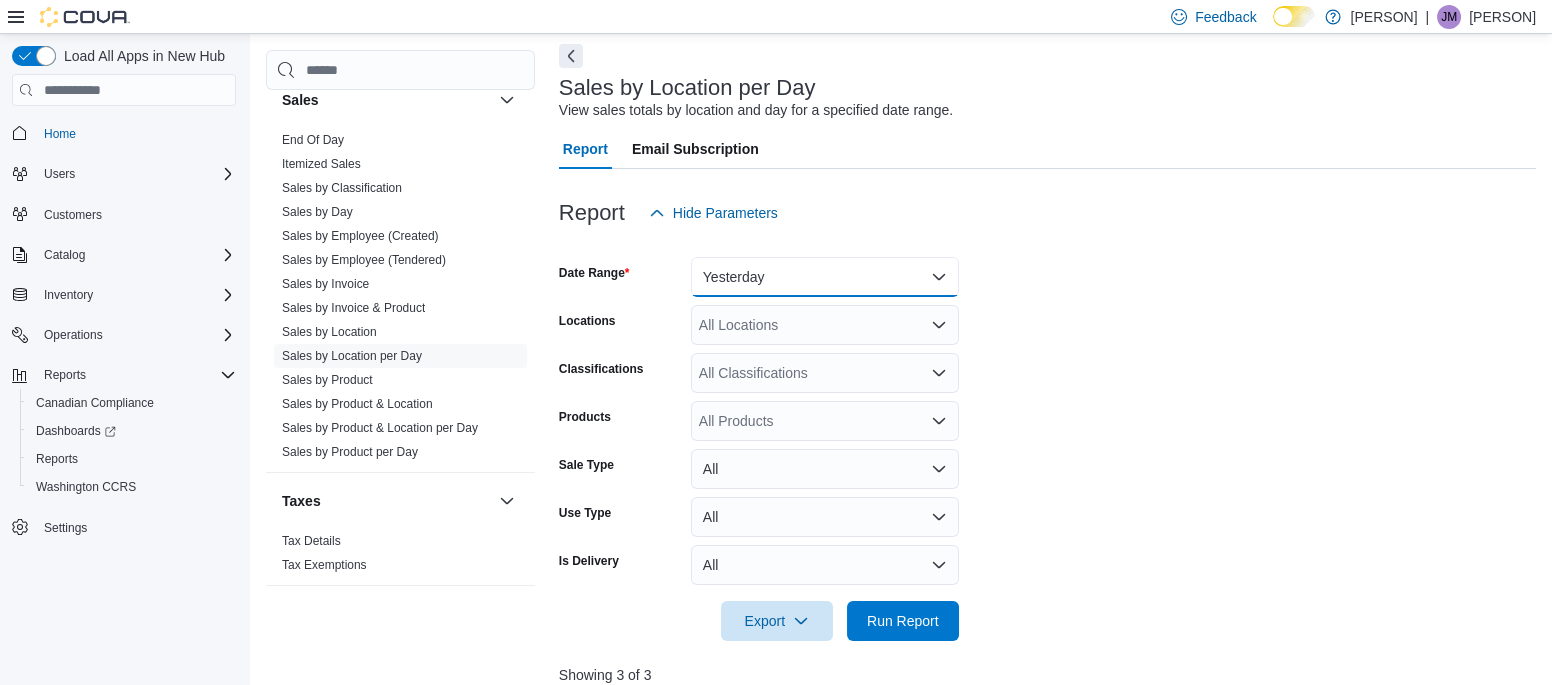 click on "Yesterday" at bounding box center [825, 277] 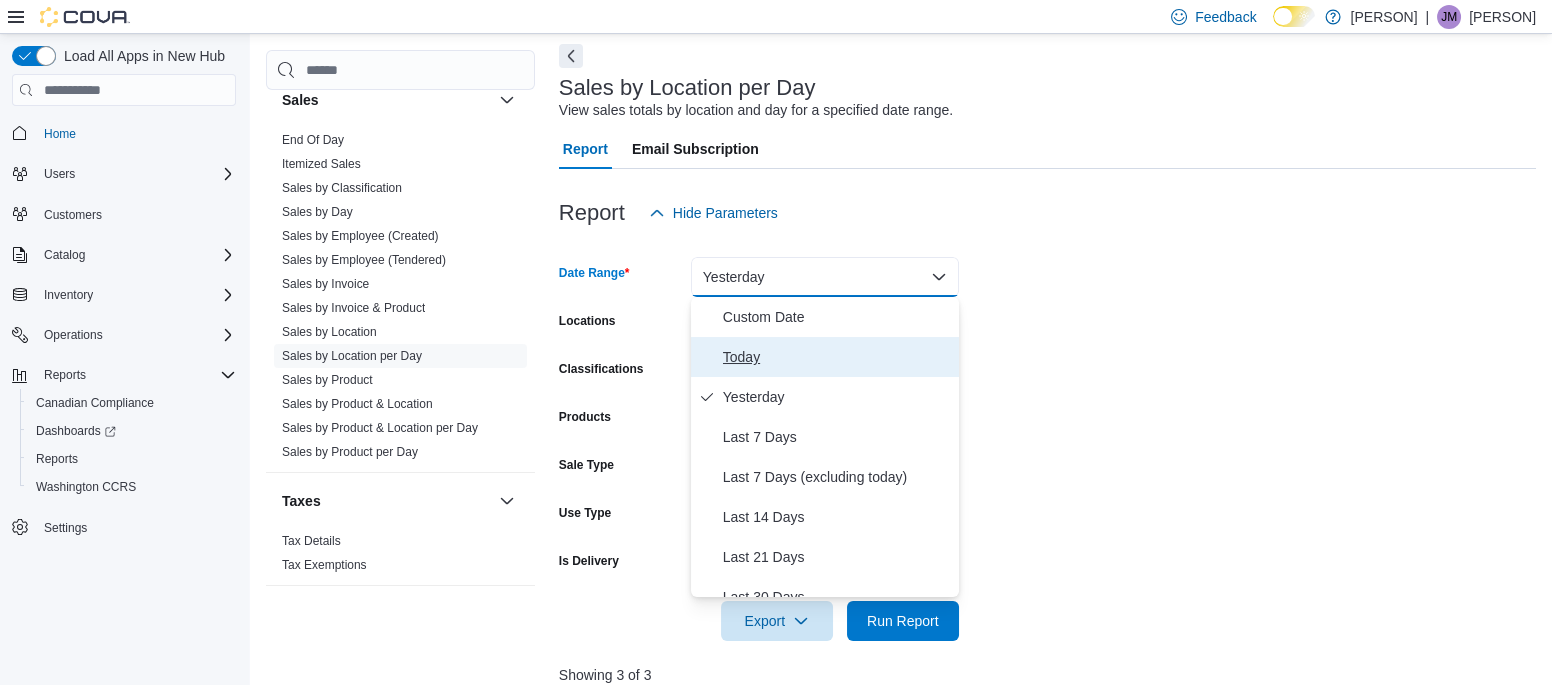 click on "Today" at bounding box center (837, 357) 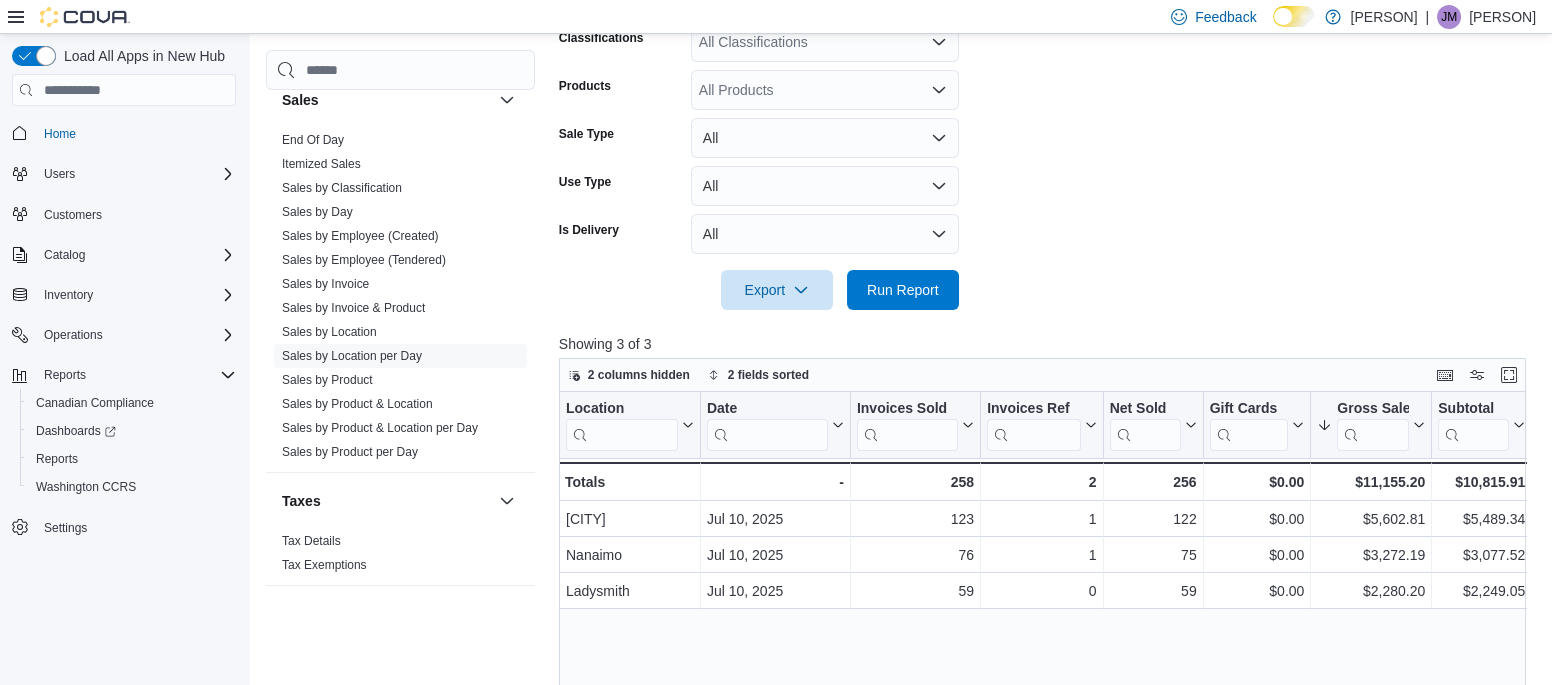 scroll, scrollTop: 437, scrollLeft: 0, axis: vertical 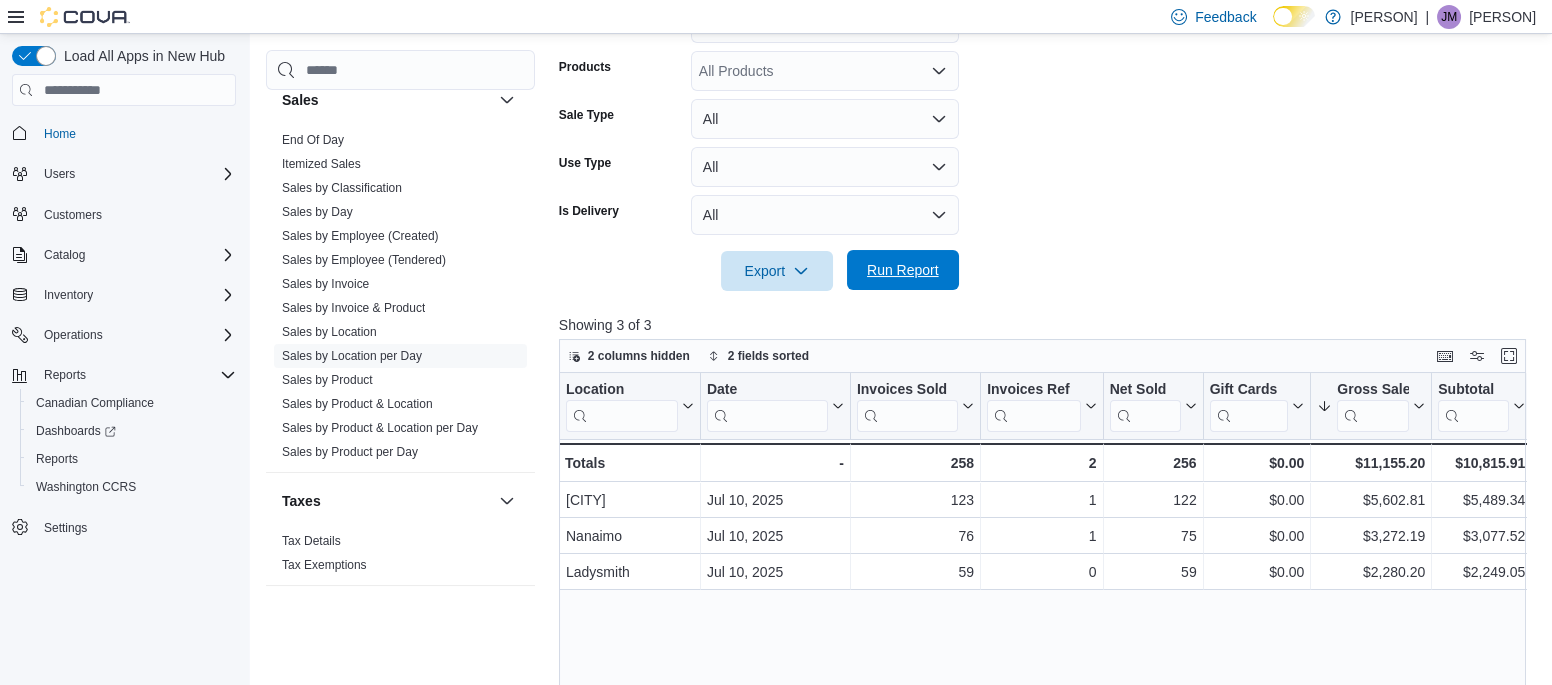click on "Run Report" at bounding box center (903, 270) 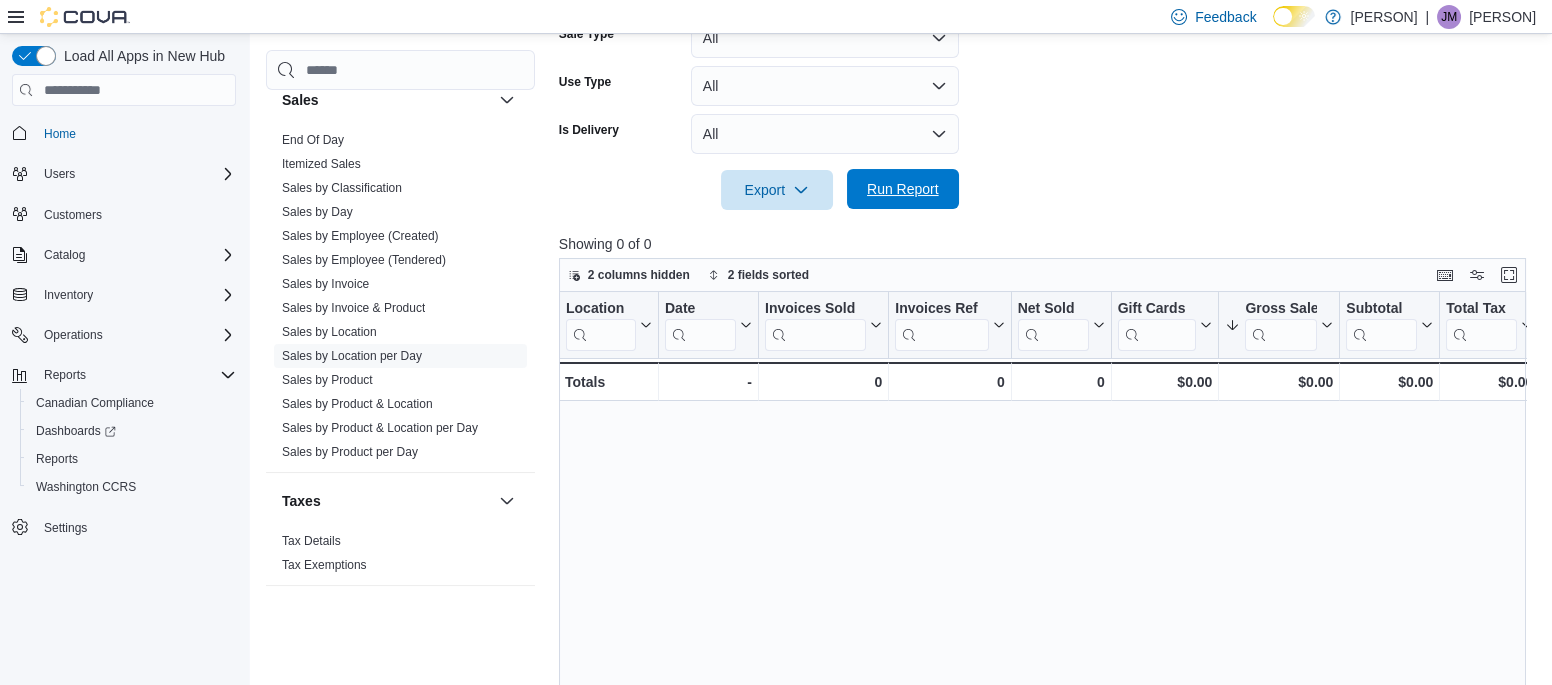 scroll, scrollTop: 517, scrollLeft: 0, axis: vertical 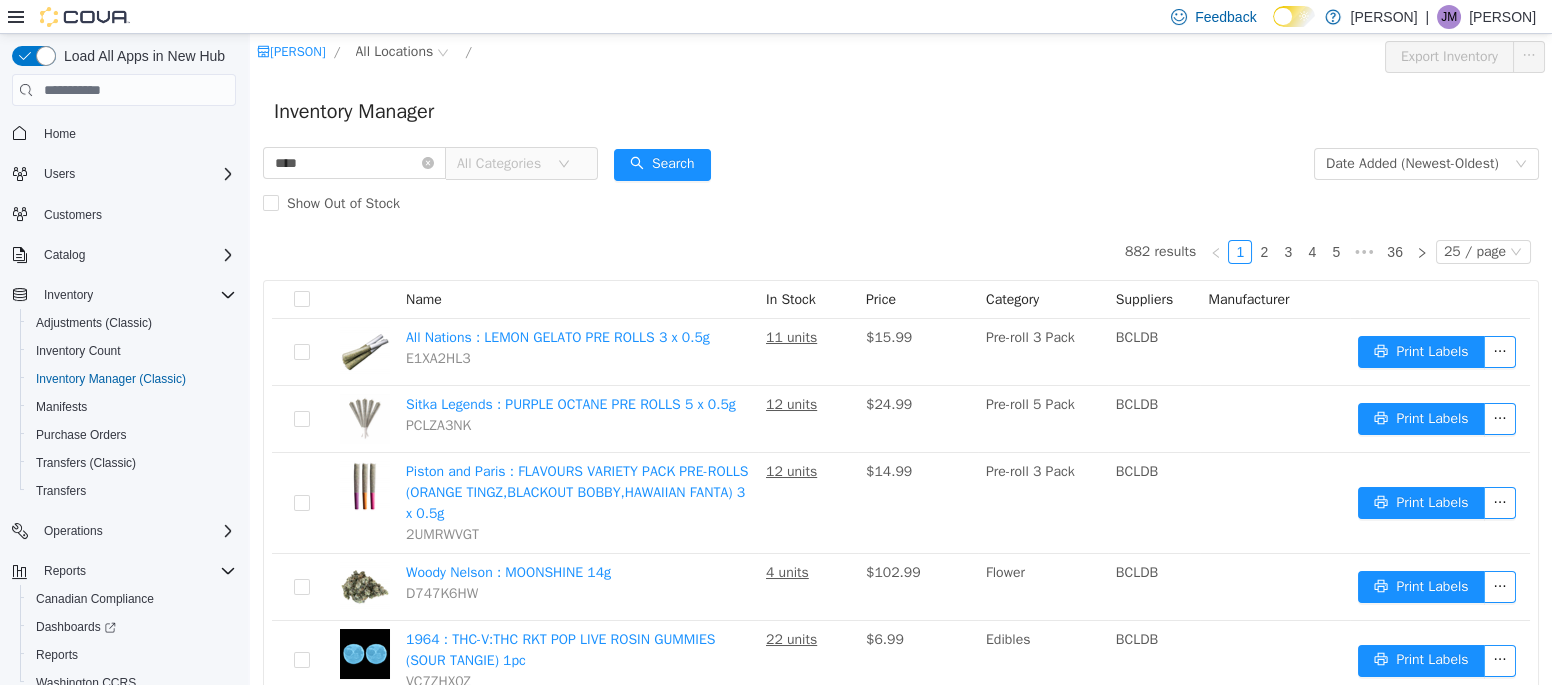 type on "****" 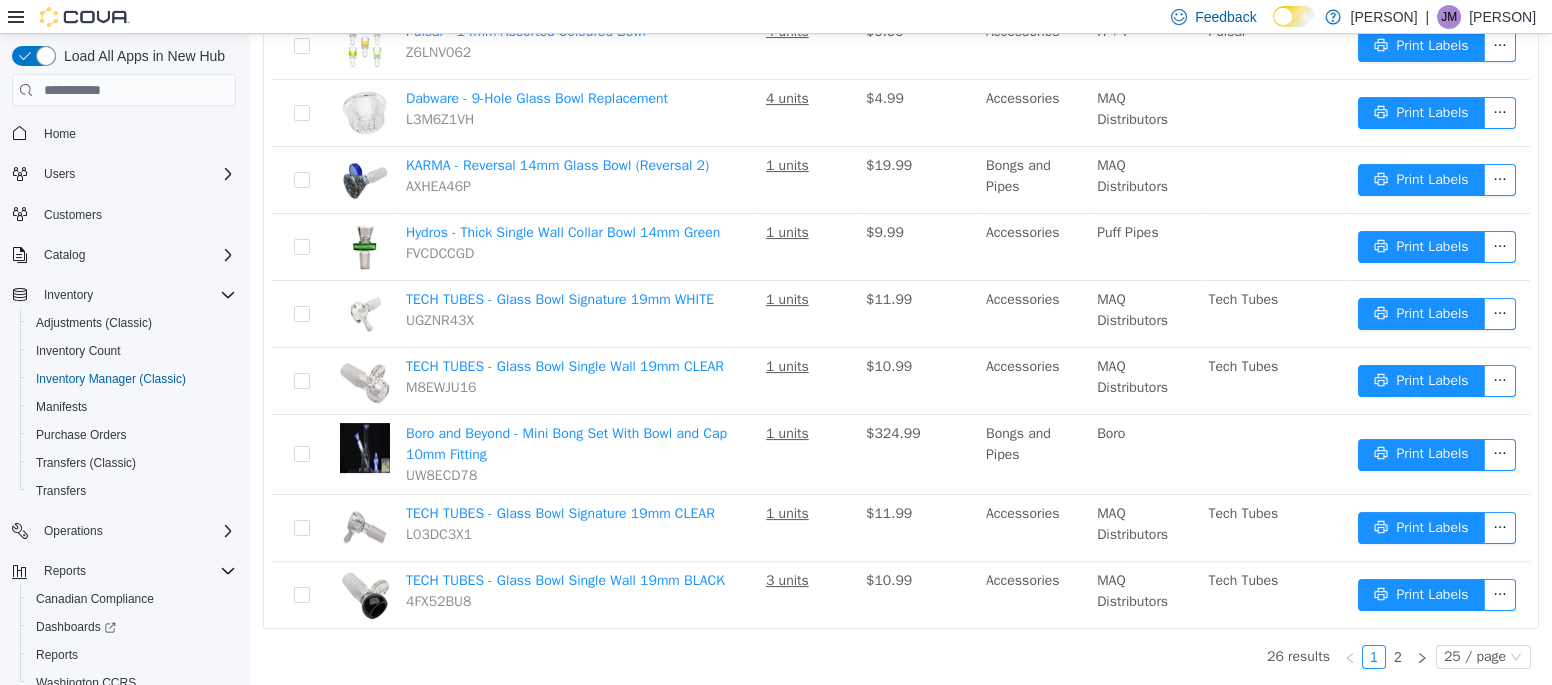 scroll, scrollTop: 1514, scrollLeft: 0, axis: vertical 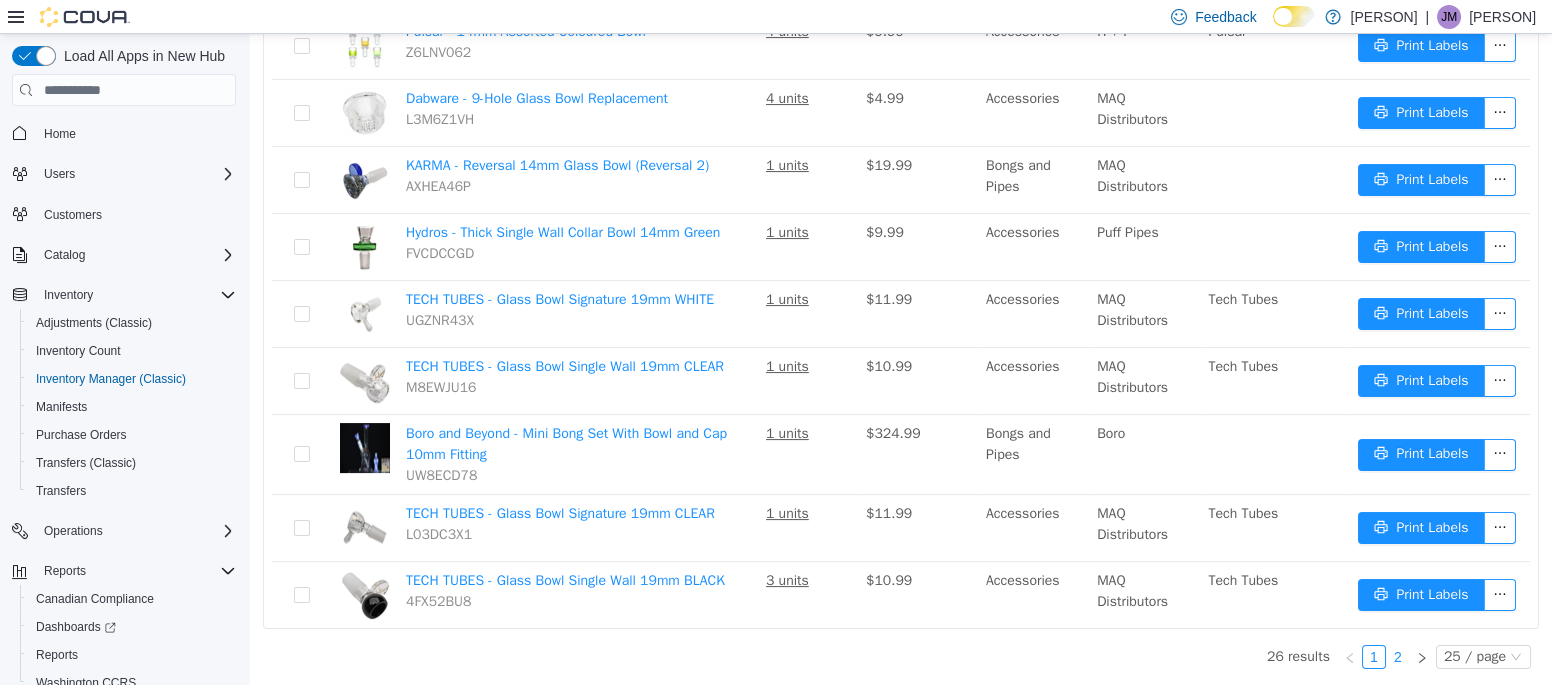 click on "2" at bounding box center (1398, 657) 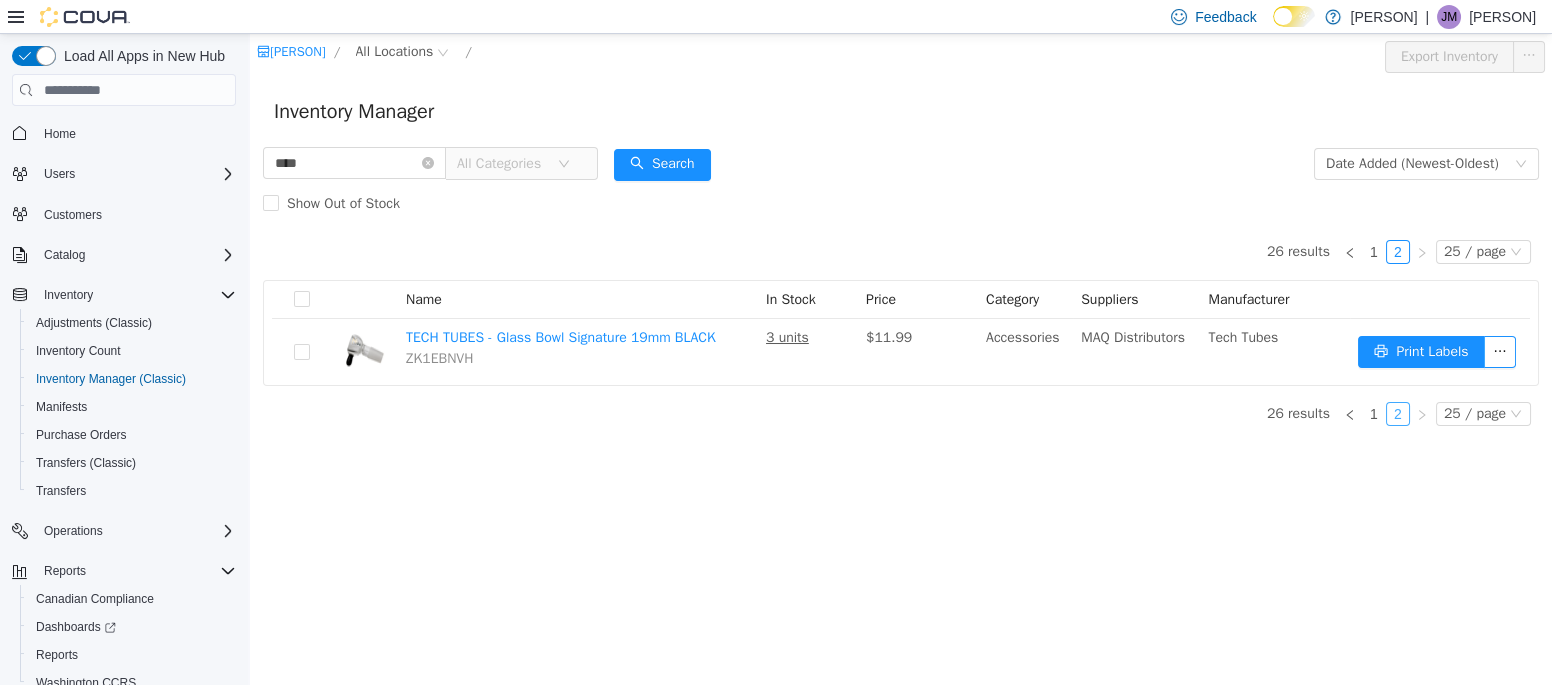 scroll, scrollTop: 0, scrollLeft: 0, axis: both 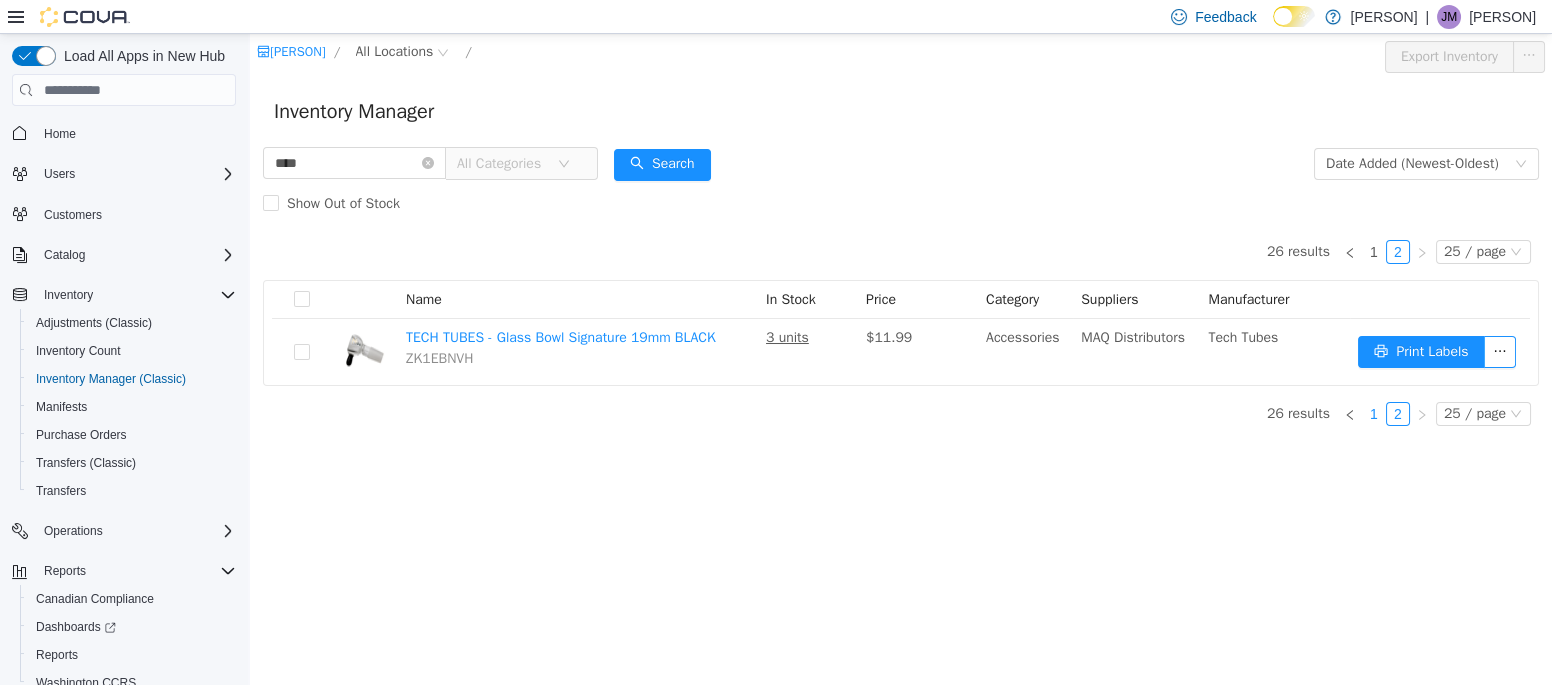 click on "1" at bounding box center [1374, 414] 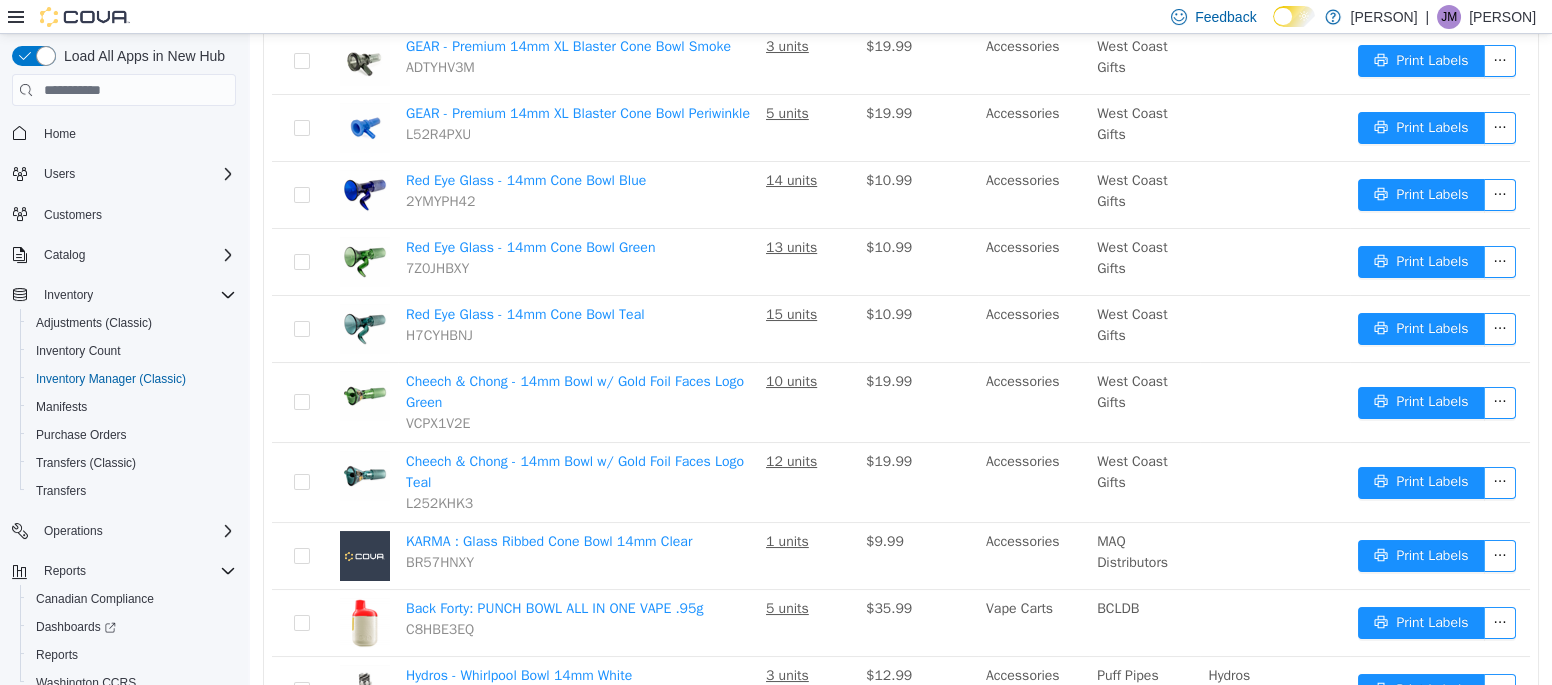 scroll, scrollTop: 426, scrollLeft: 0, axis: vertical 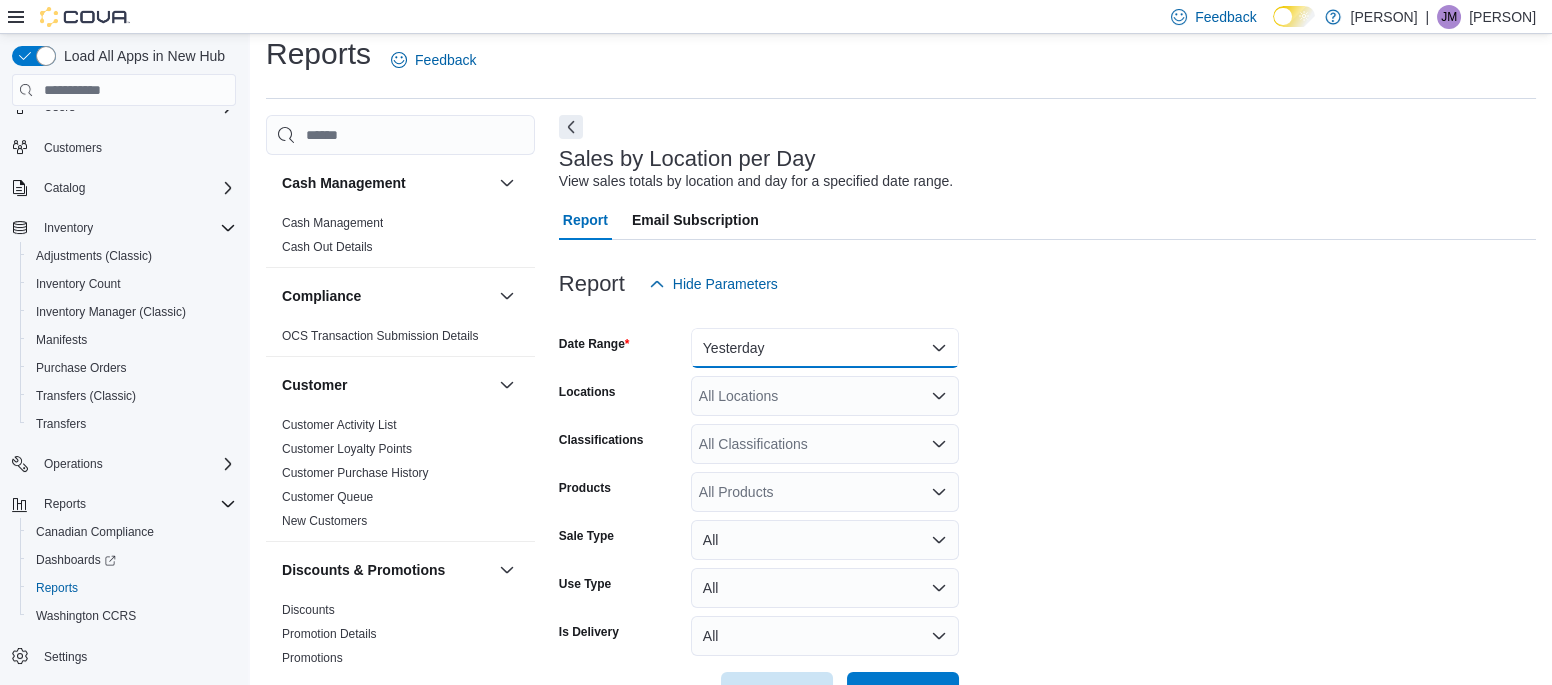 click on "Yesterday" at bounding box center [825, 348] 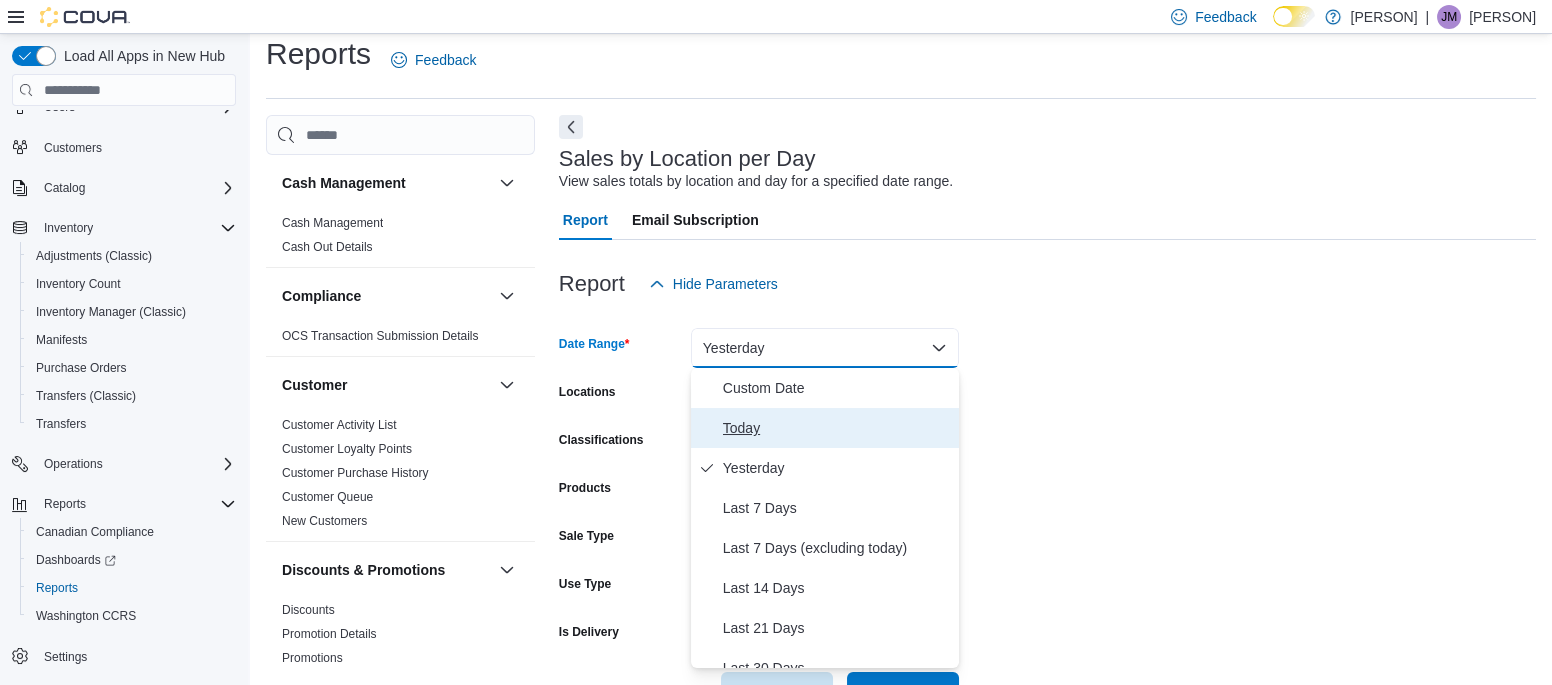 click on "Today" at bounding box center [837, 428] 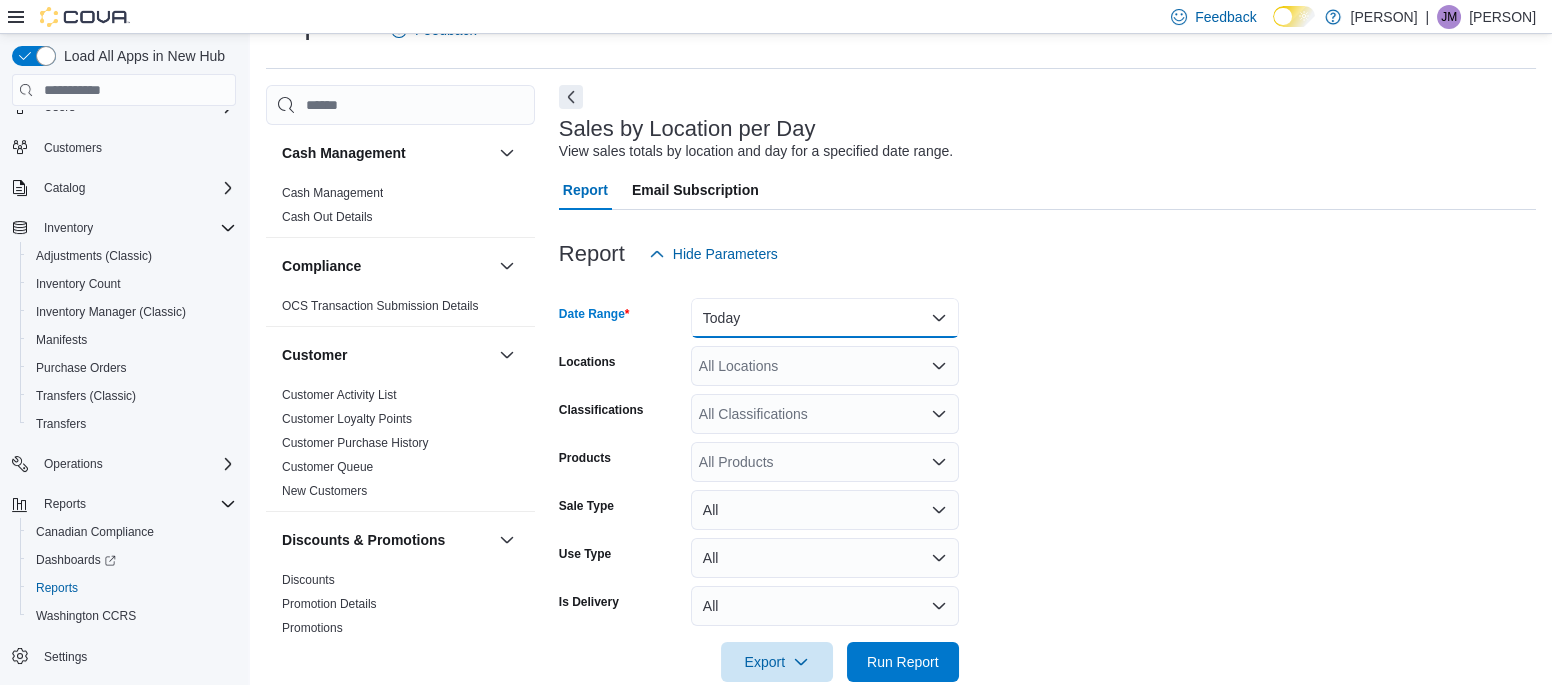 scroll, scrollTop: 83, scrollLeft: 0, axis: vertical 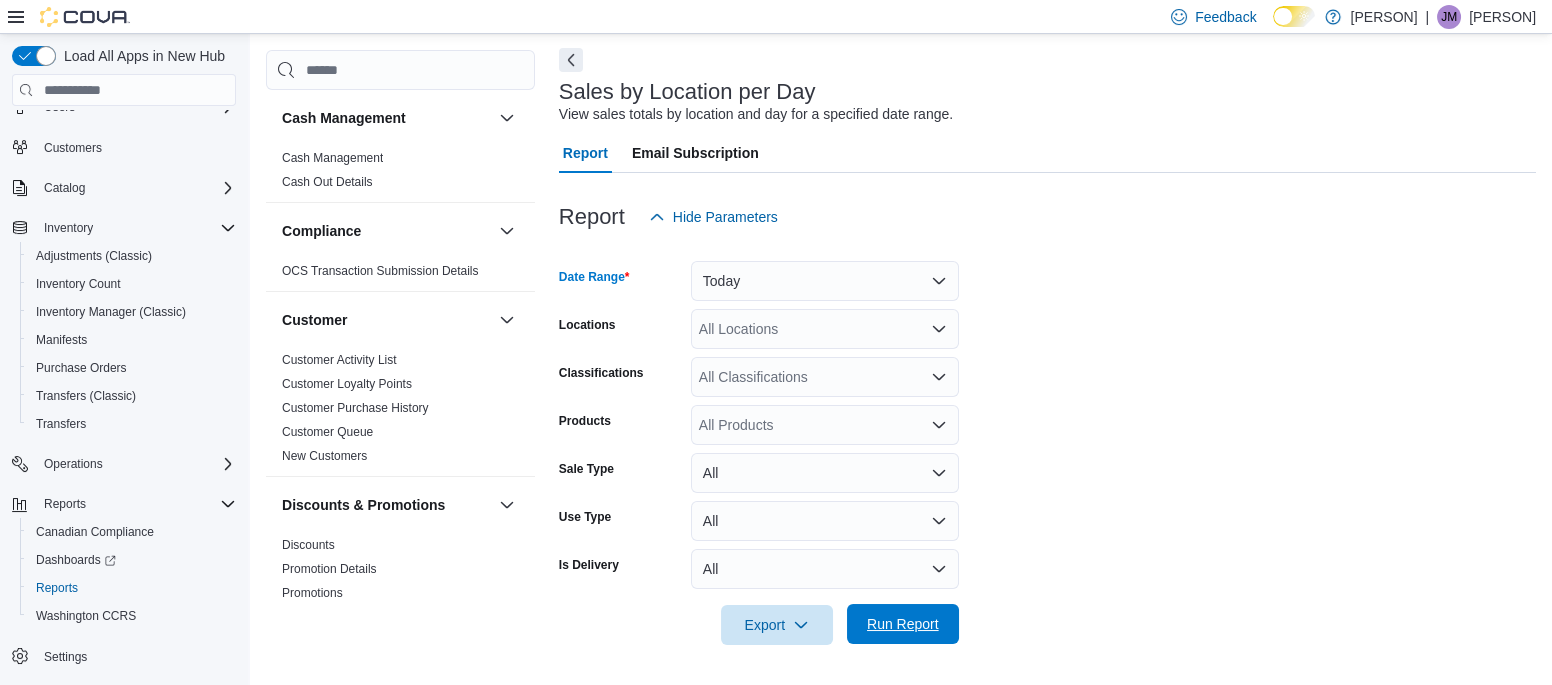 click on "Run Report" at bounding box center [903, 624] 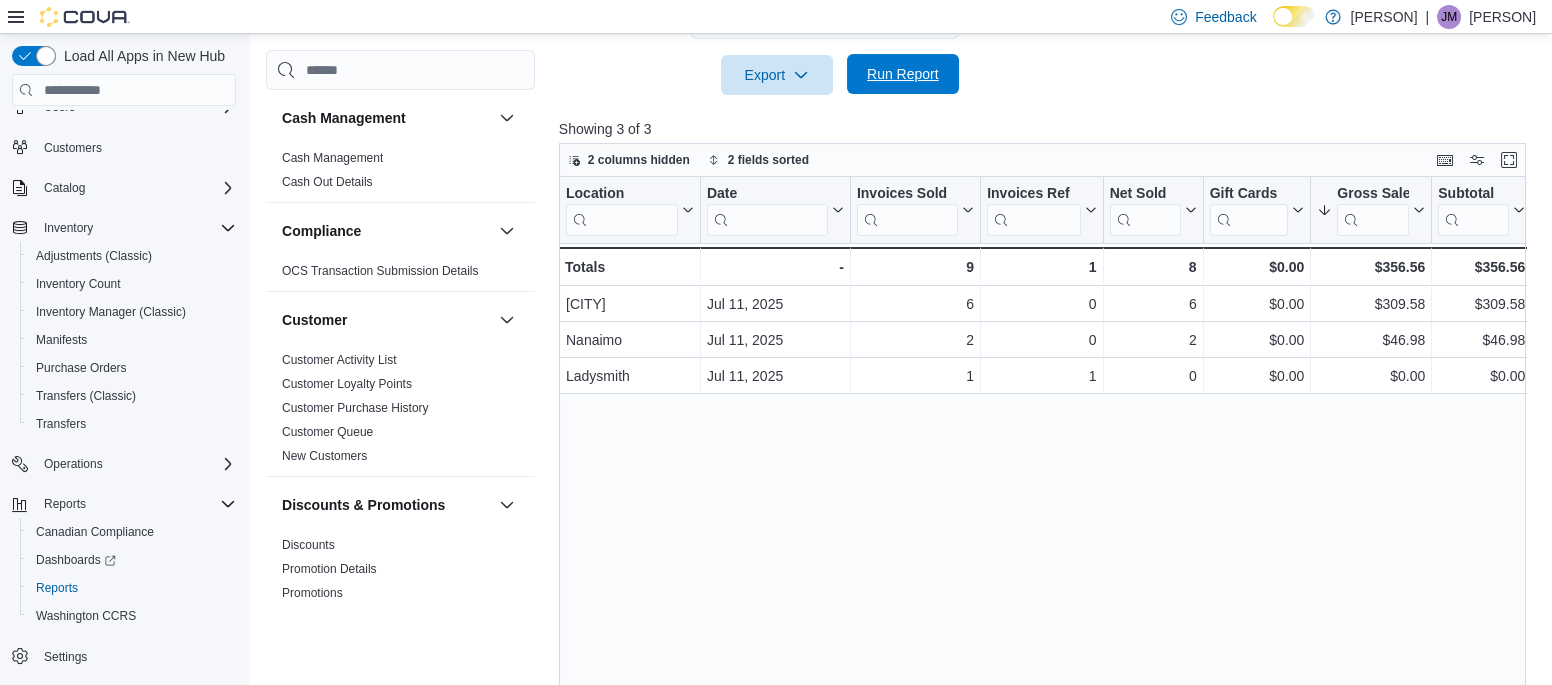 scroll, scrollTop: 647, scrollLeft: 0, axis: vertical 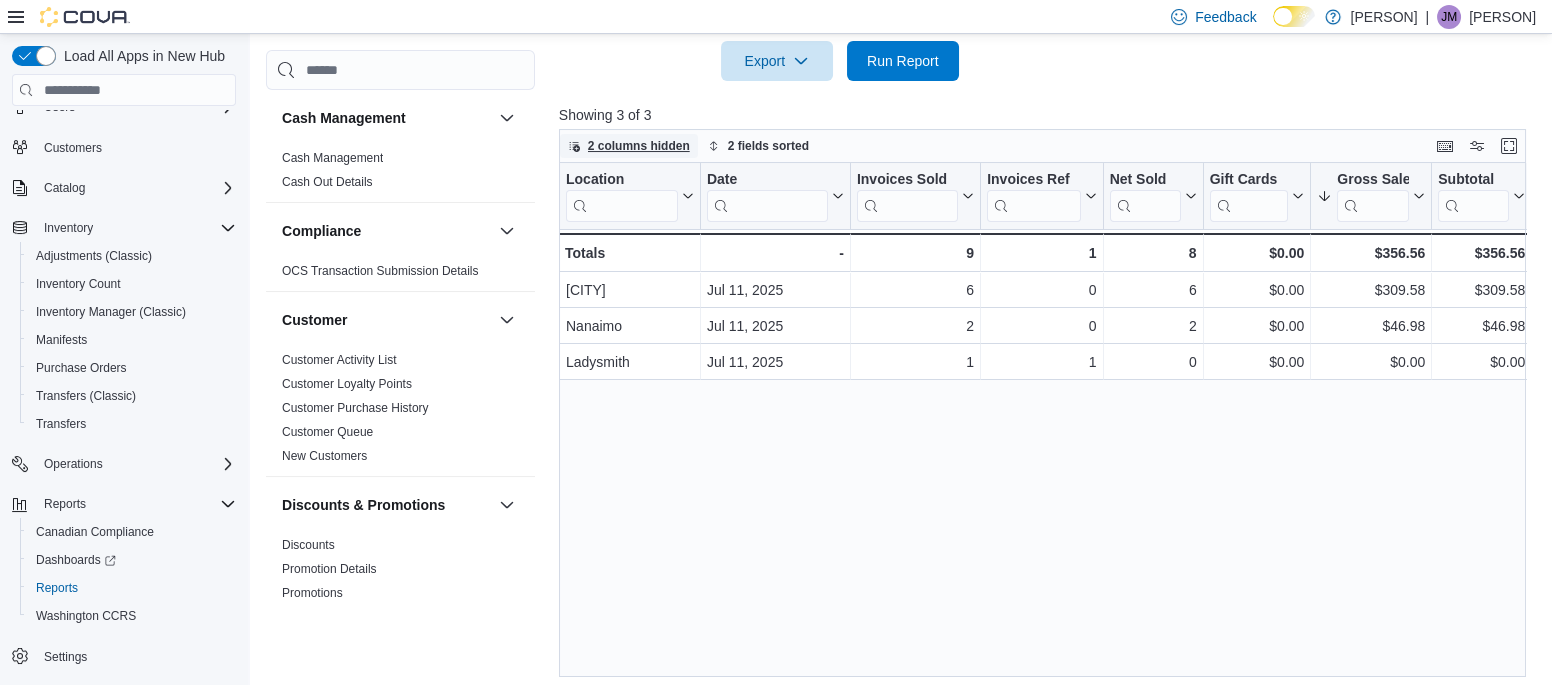 click 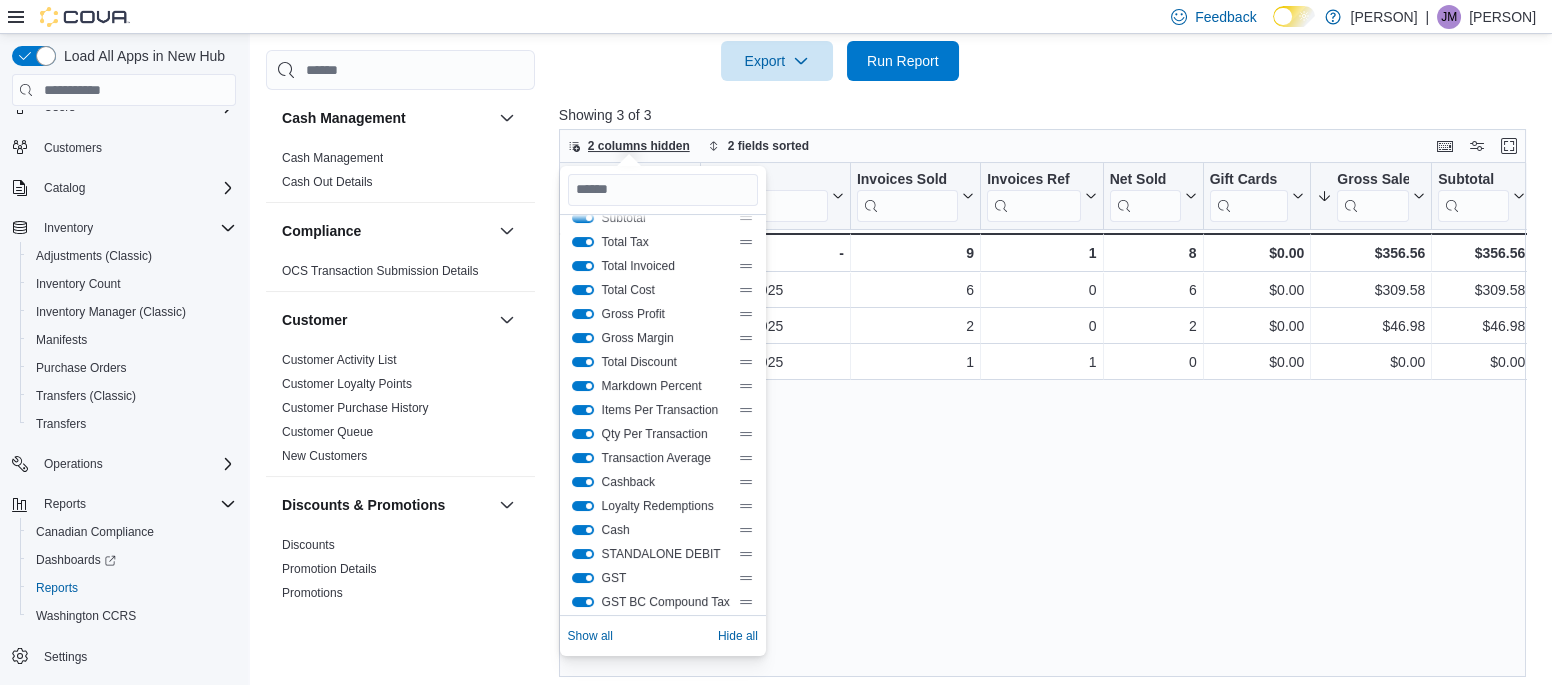 scroll, scrollTop: 311, scrollLeft: 0, axis: vertical 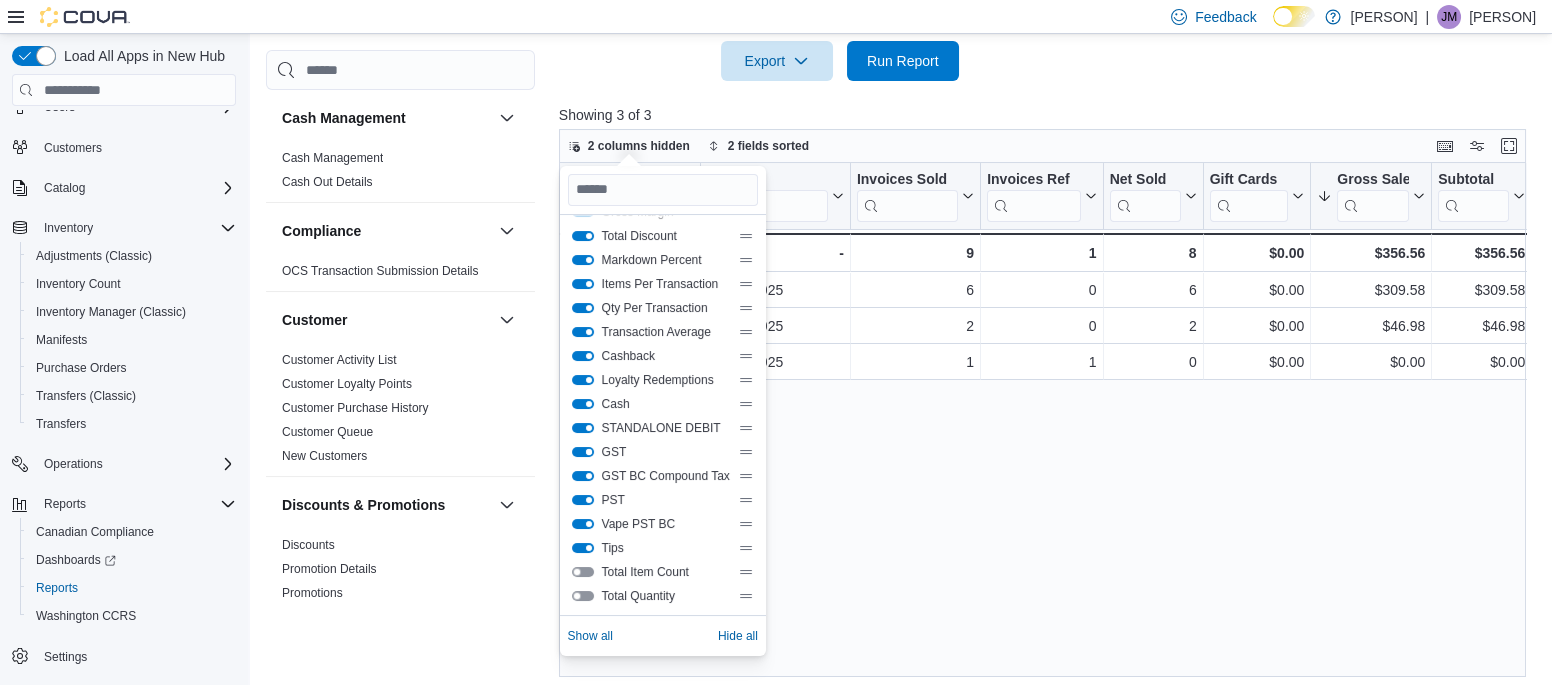 click at bounding box center [583, 452] 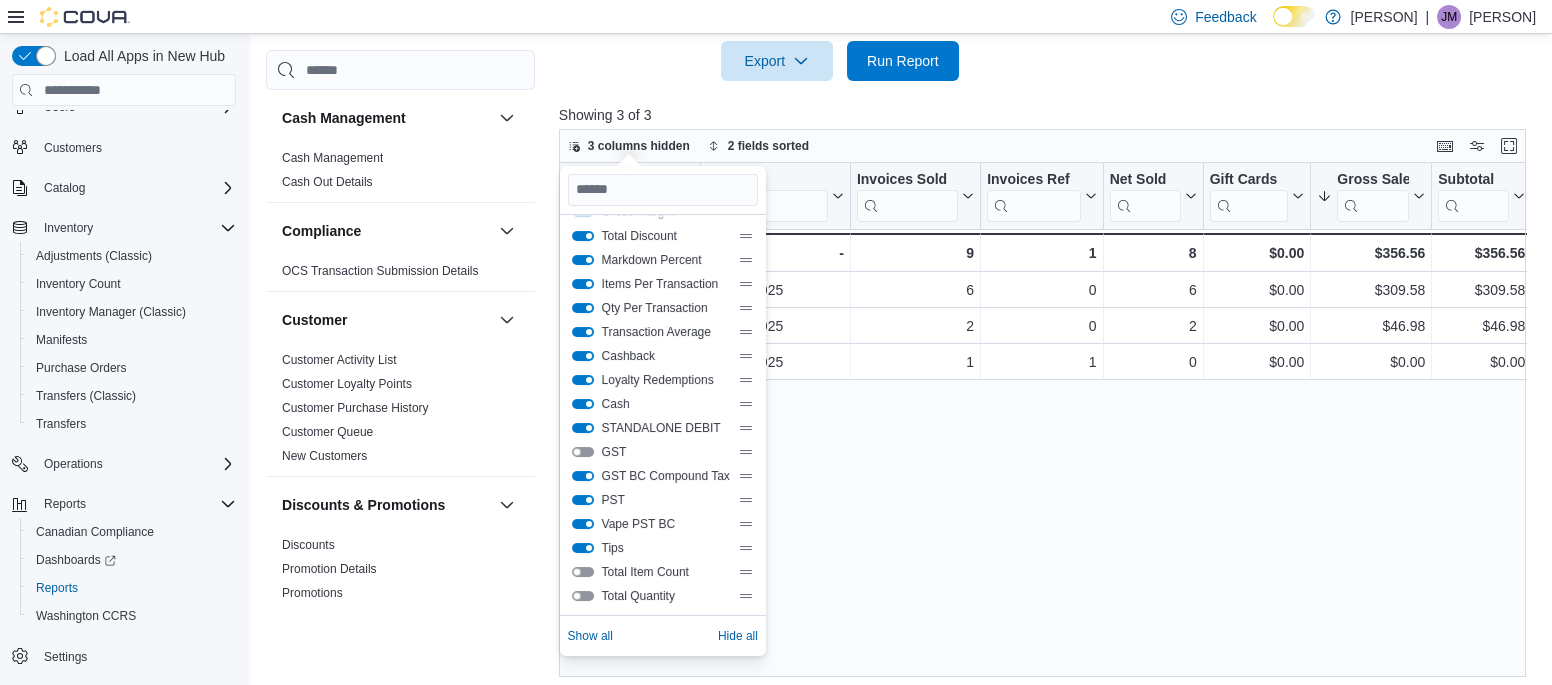 click at bounding box center (583, 476) 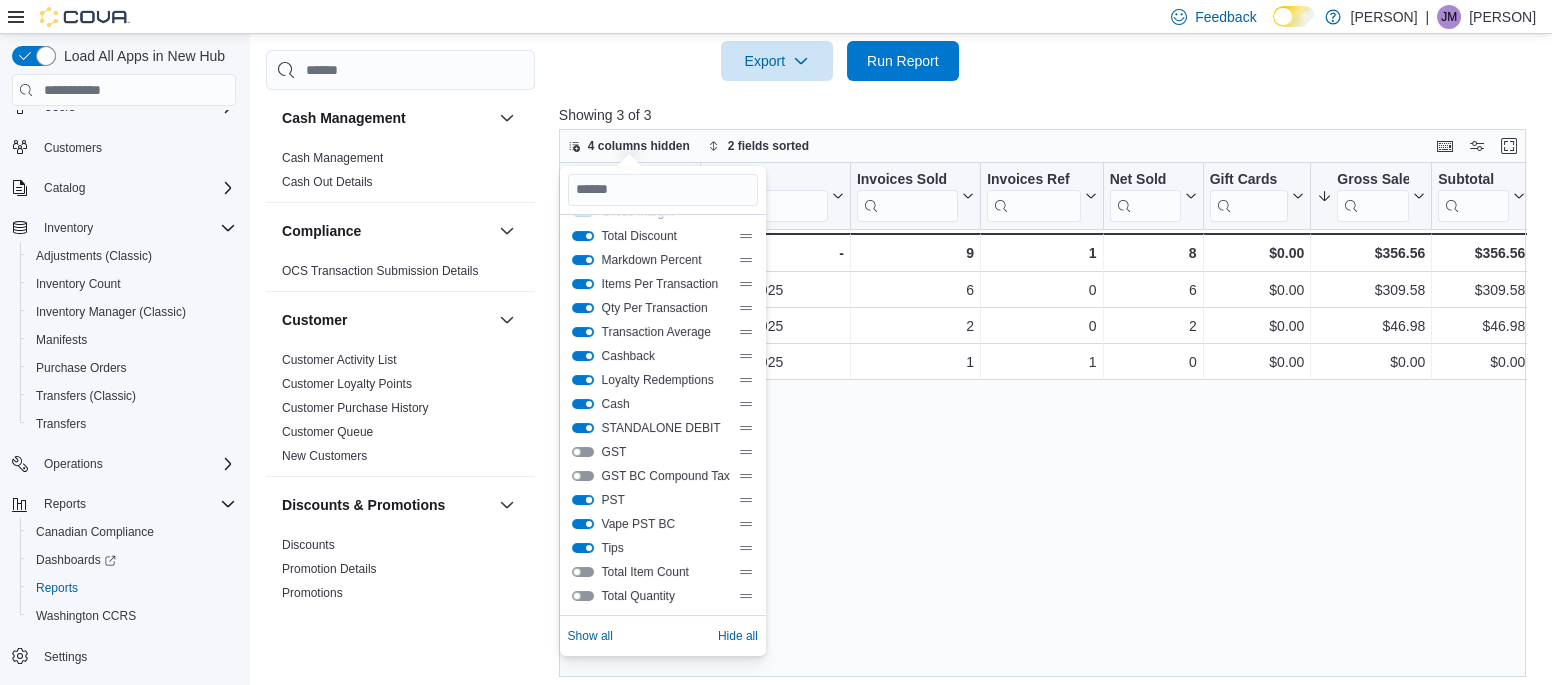 click at bounding box center (583, 500) 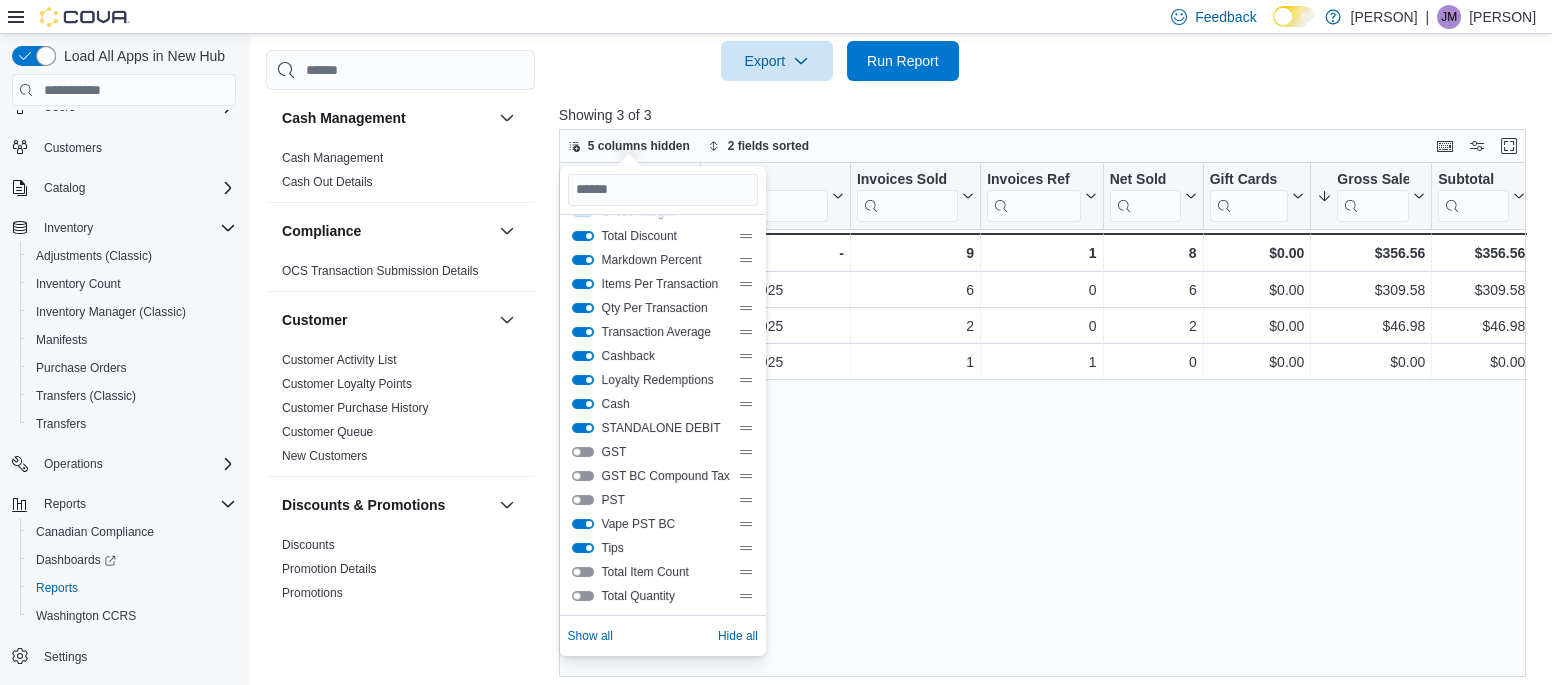 click at bounding box center (583, 524) 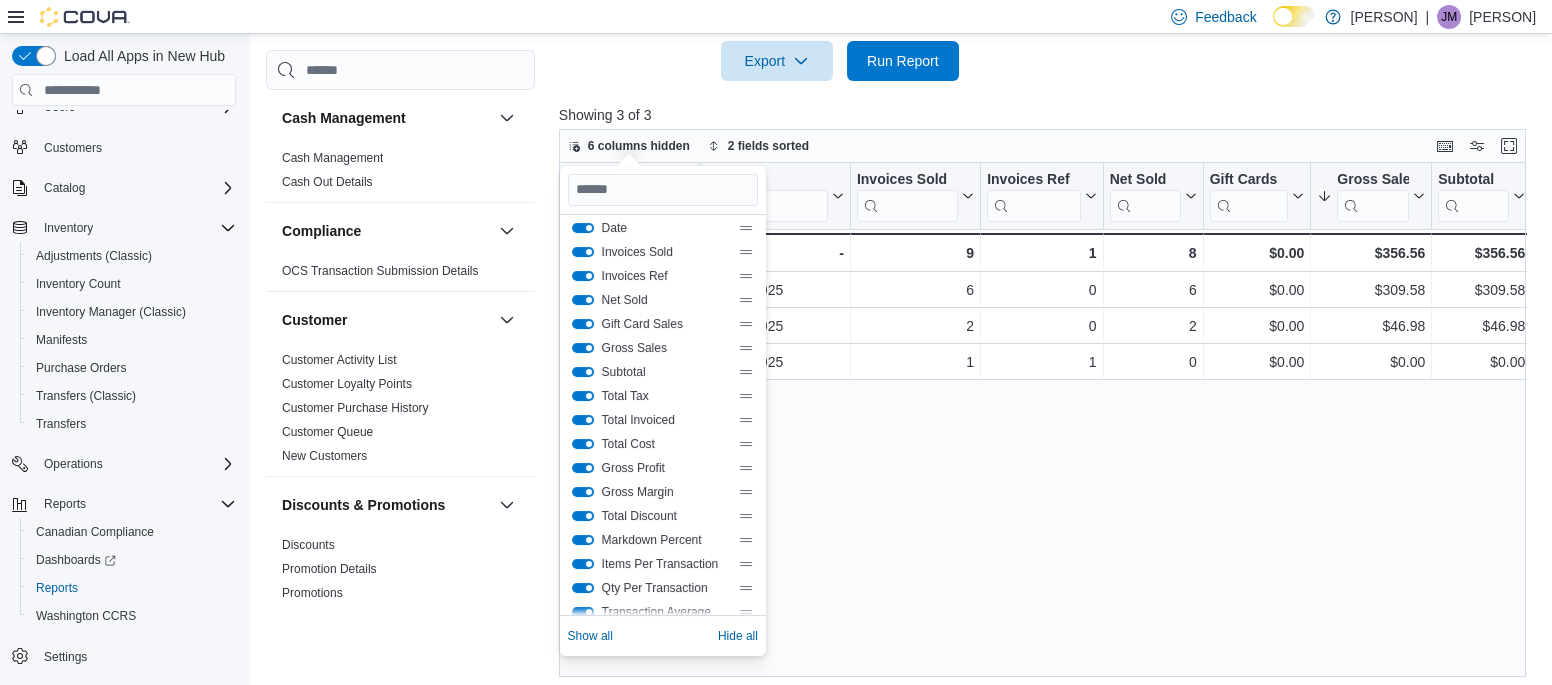 scroll, scrollTop: 0, scrollLeft: 0, axis: both 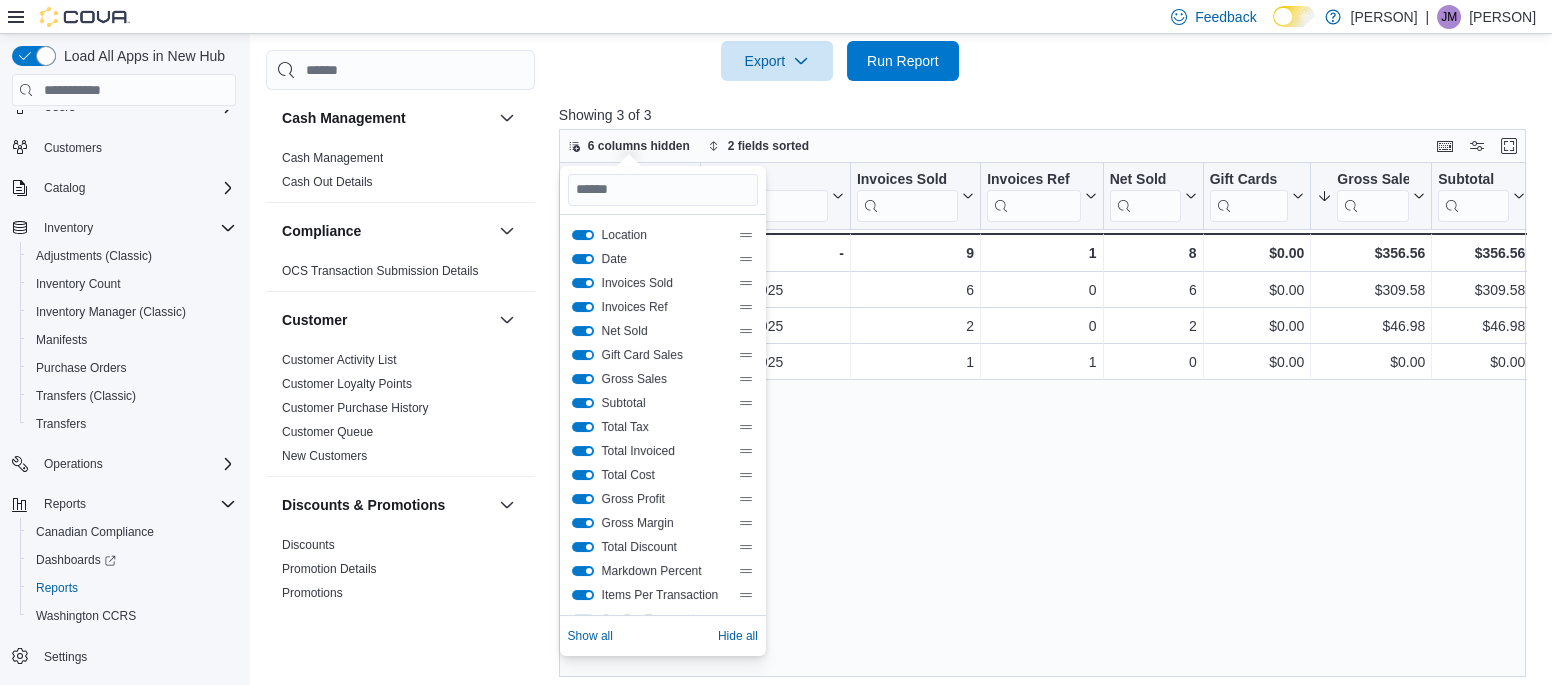 click at bounding box center [583, 355] 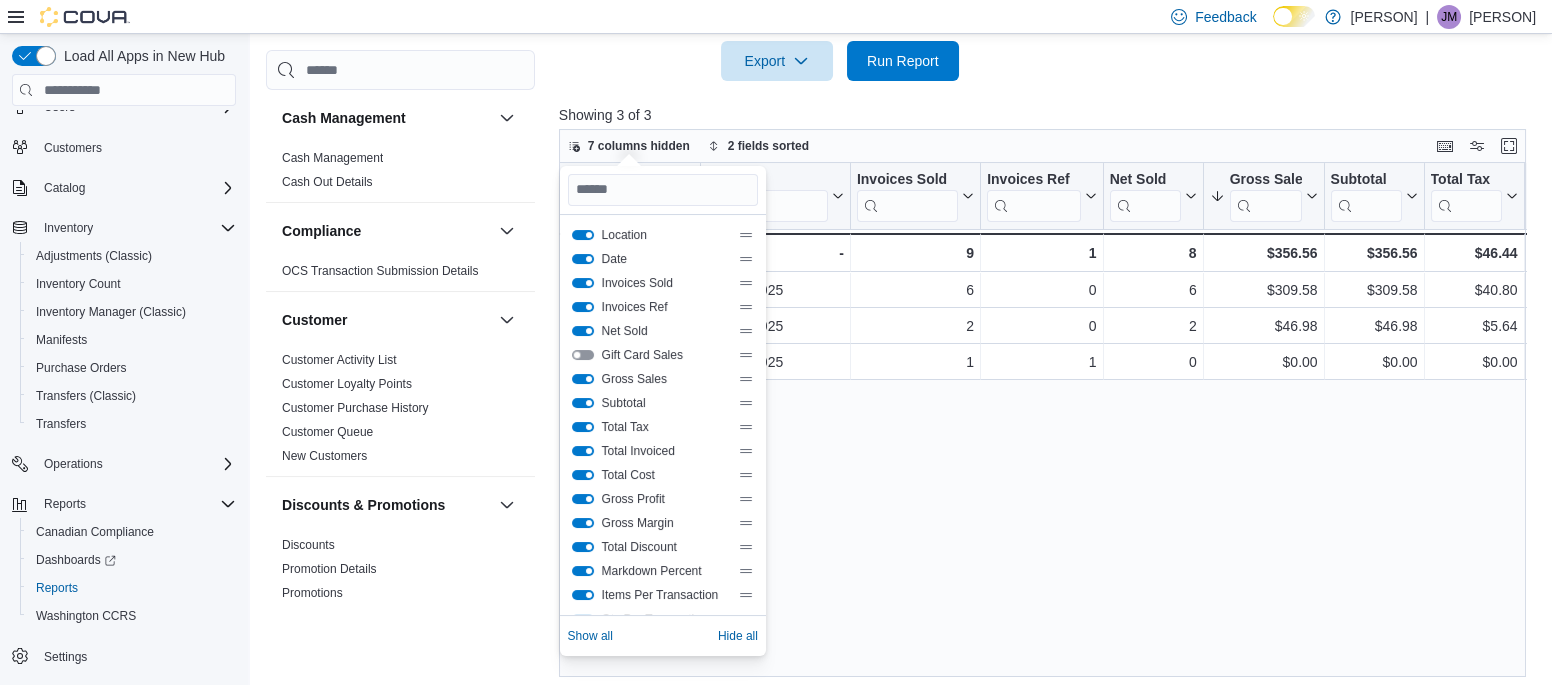 click on "Location Click to view column header actions Date Click to view column header actions Invoices Sold Click to view column header actions Invoices Ref Click to view column header actions Net Sold Click to view column header actions Gross Sales Sorted by Gross Sales, descending , then sorted by Gross Profit, descending . Click to view column header actions Subtotal Click to view column header actions Total Tax Click to view column header actions Total Invoiced Click to view column header actions Total Cost Click to view column header actions Gross Profit Sorted by Gross Sales, descending , then sorted by Gross Profit, descending . Click to view column header actions Gross Margin Click to view column header actions Total Discount Click to view column header actions Markdown Percent Click to view column header actions Items Per Transaction Click to view column header actions Qty Per Transaction Click to view column header actions Transaction Average Click to view column header actions Cashback Loyalty Redemptions" at bounding box center (1042, 420) 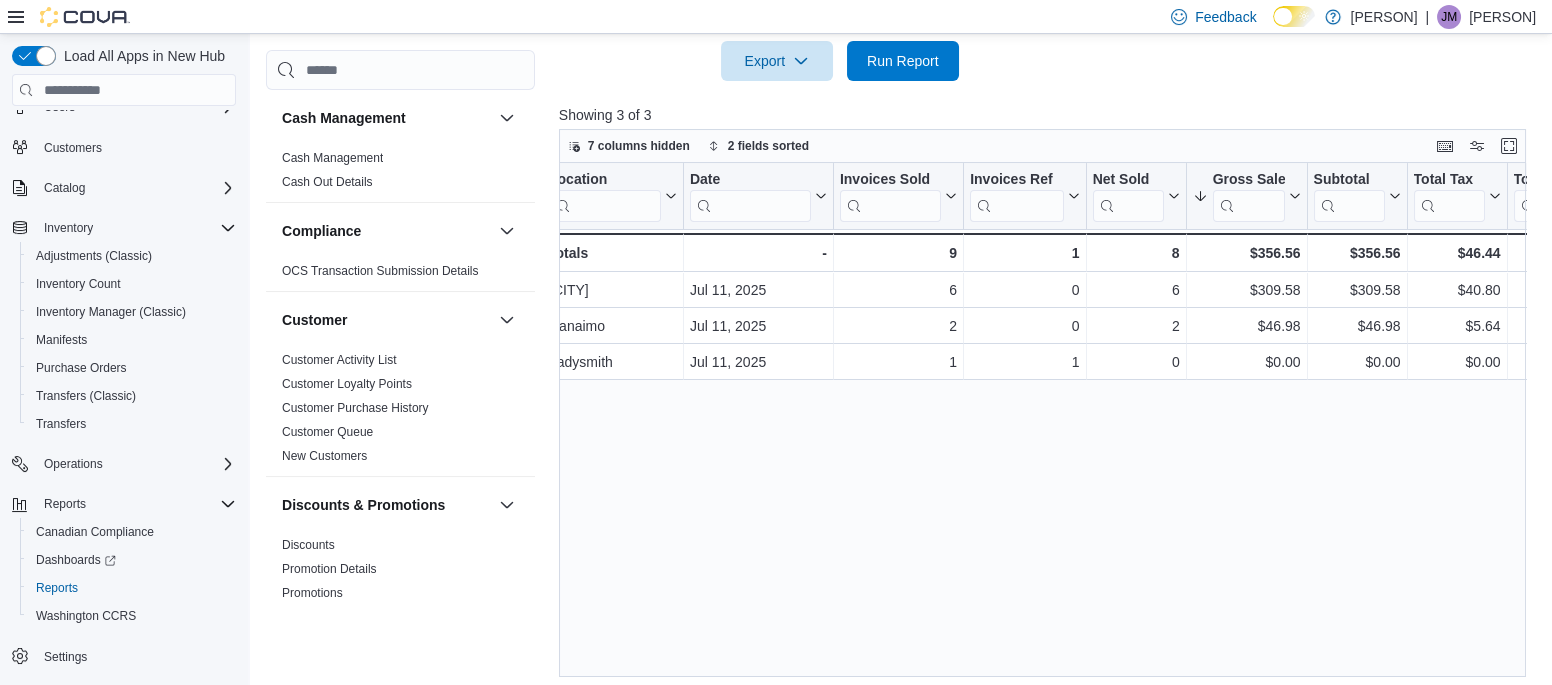 scroll, scrollTop: 0, scrollLeft: 0, axis: both 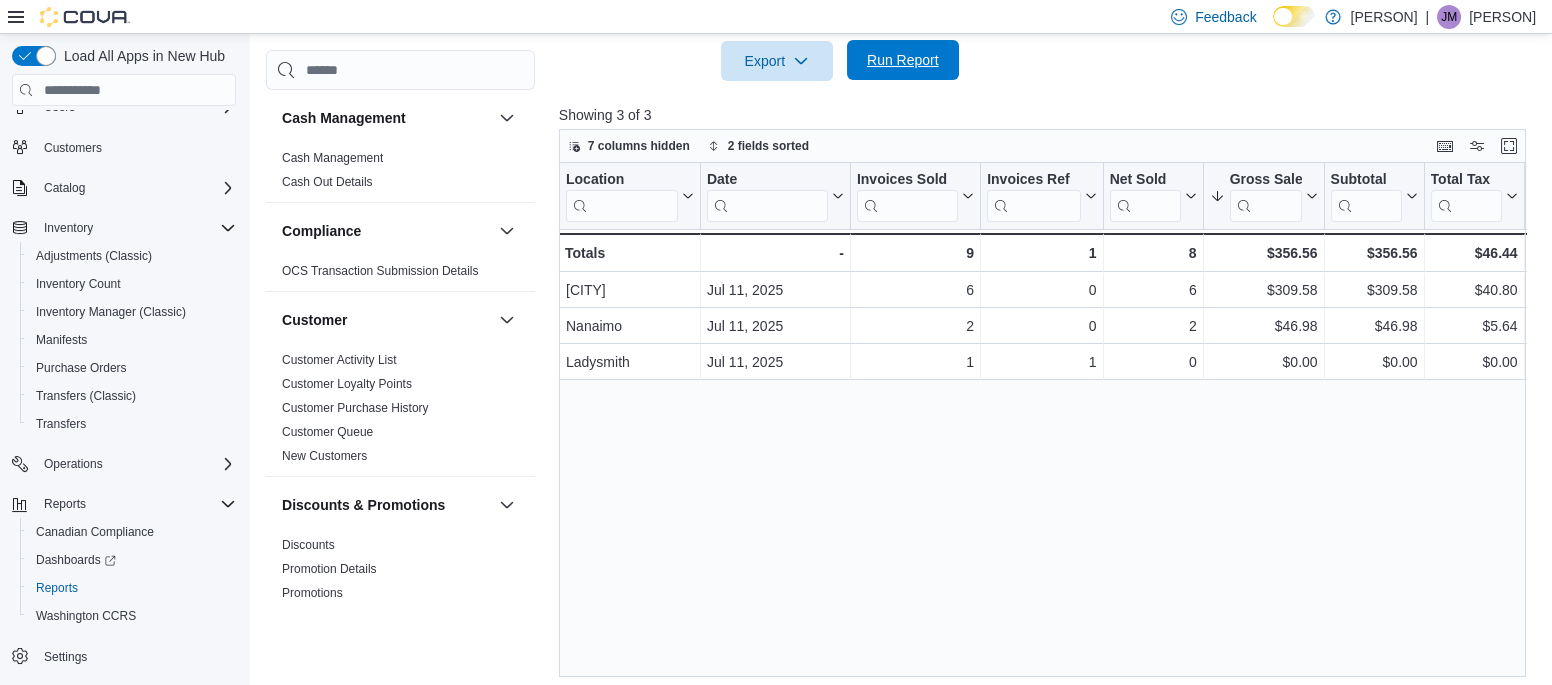 click on "Run Report" at bounding box center [903, 60] 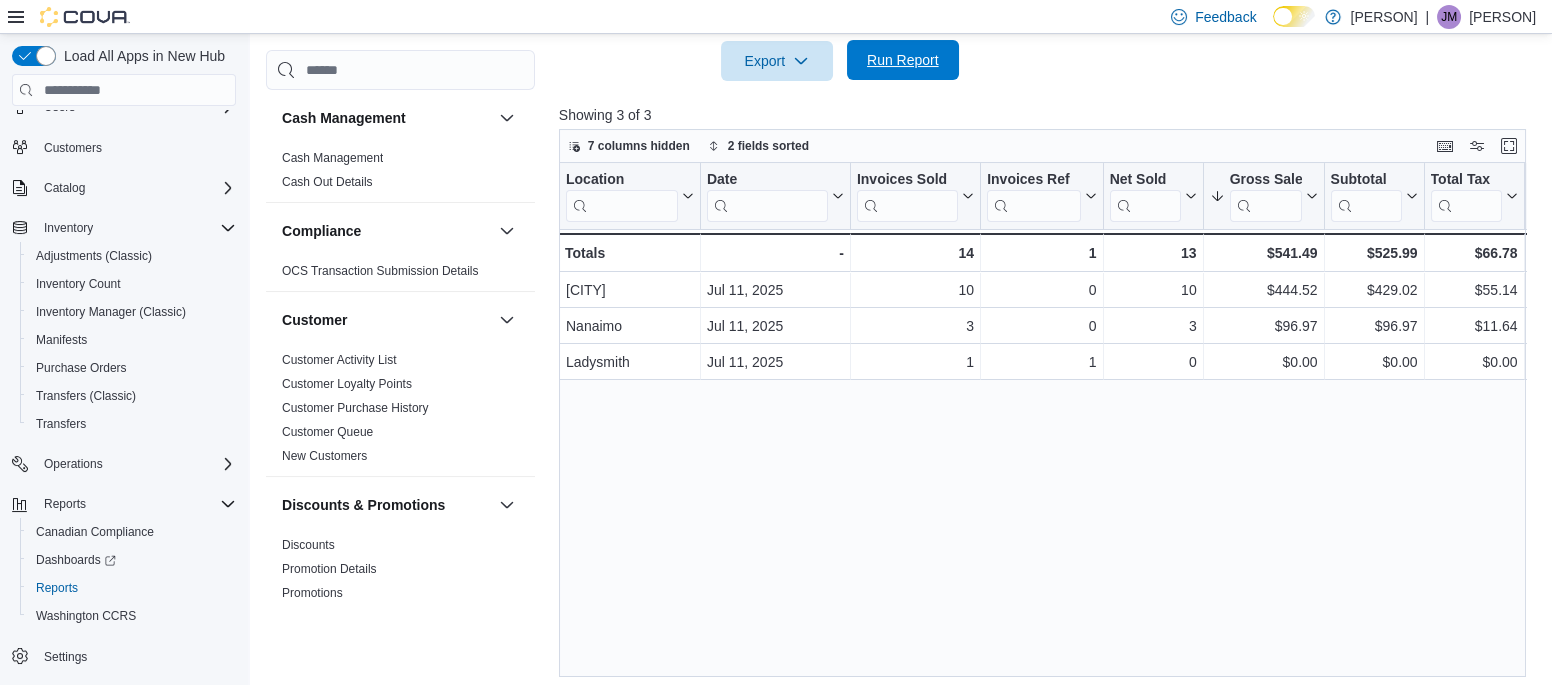 click on "Run Report" at bounding box center (903, 60) 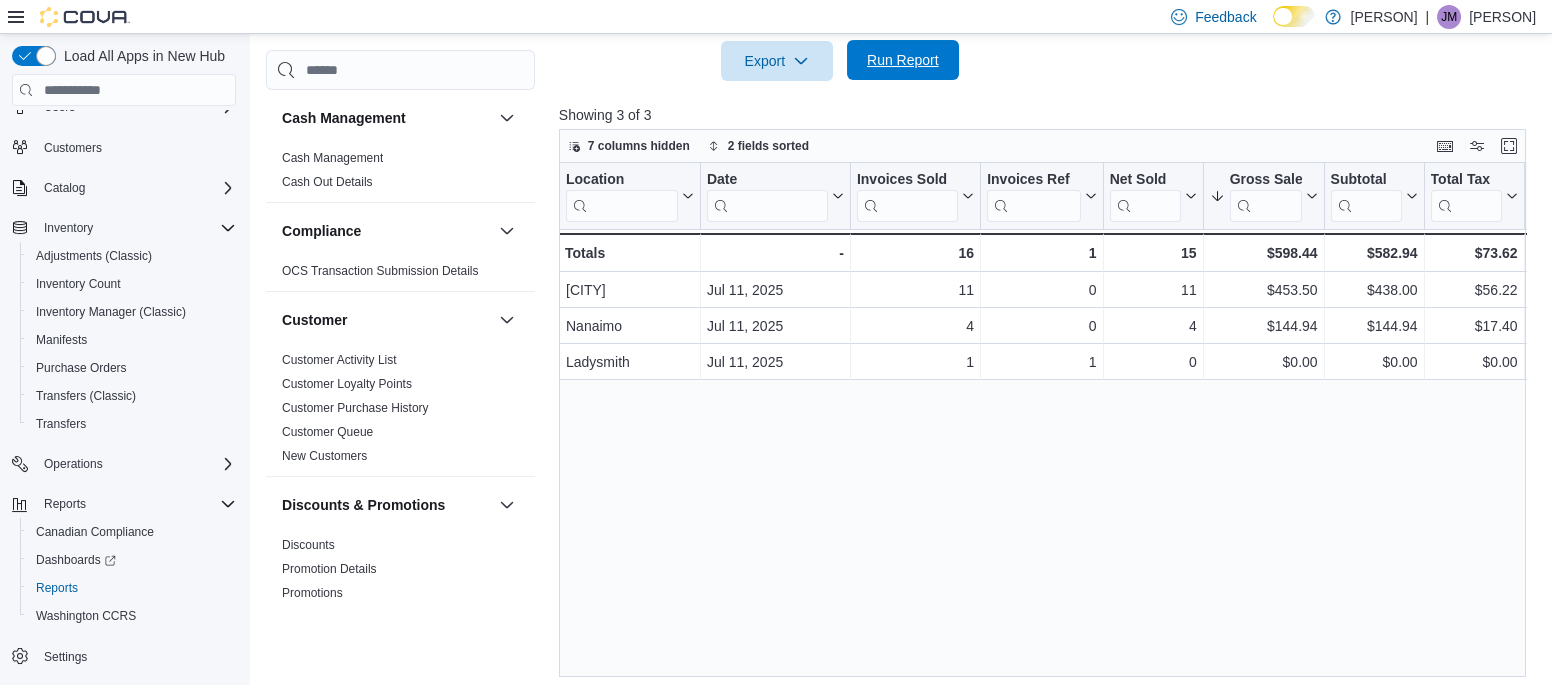 click on "Run Report" at bounding box center [903, 60] 